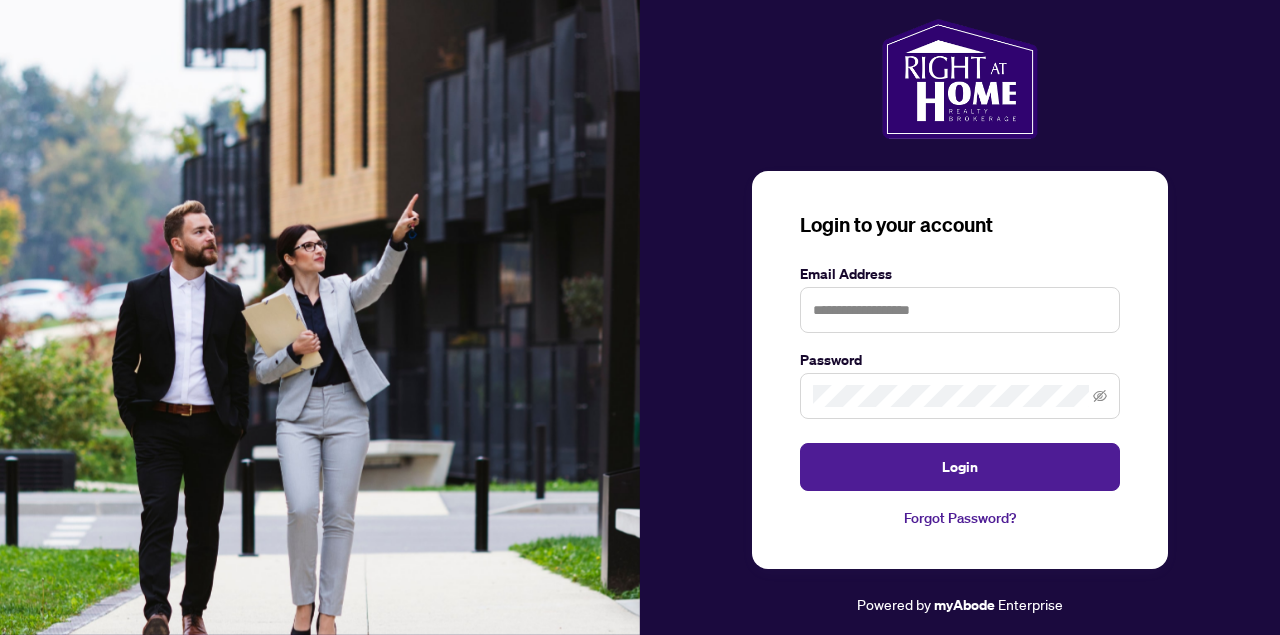 scroll, scrollTop: 0, scrollLeft: 0, axis: both 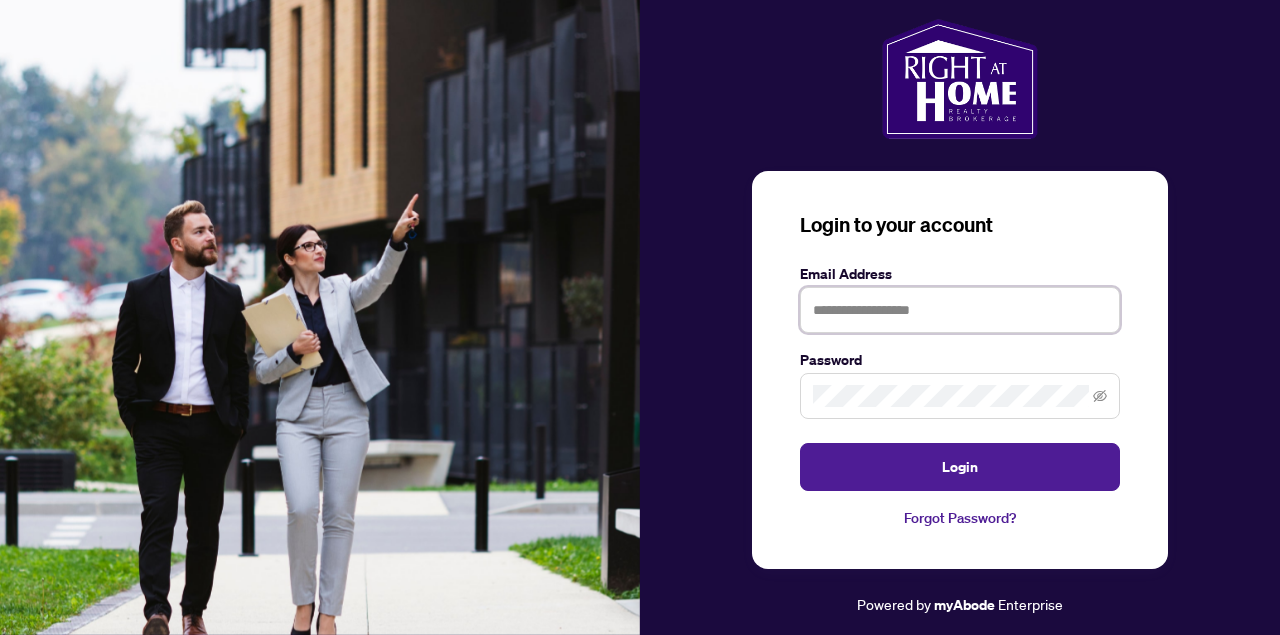 click at bounding box center [960, 310] 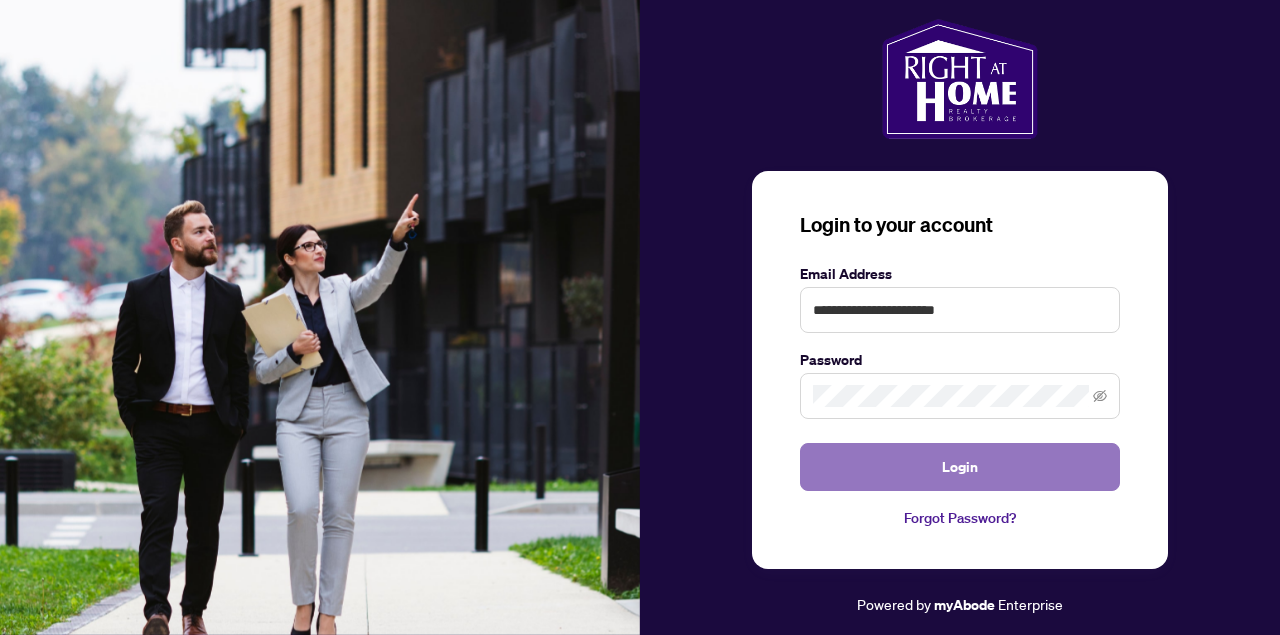 click on "Login" at bounding box center [960, 467] 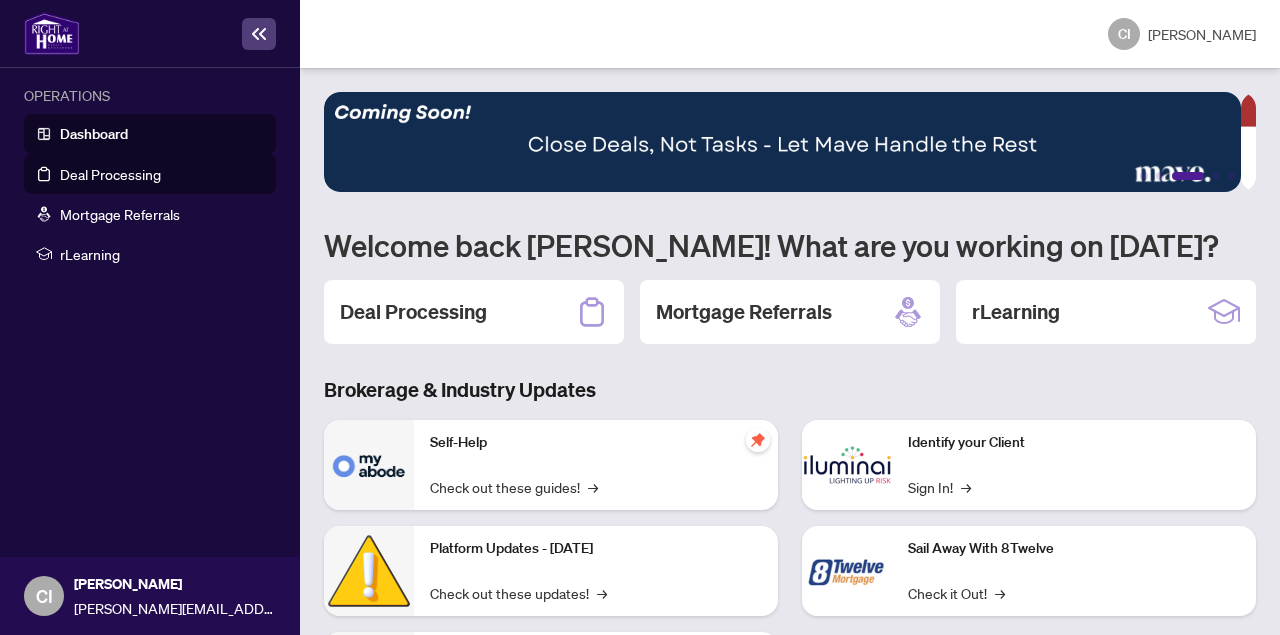 click on "Deal Processing" at bounding box center [110, 174] 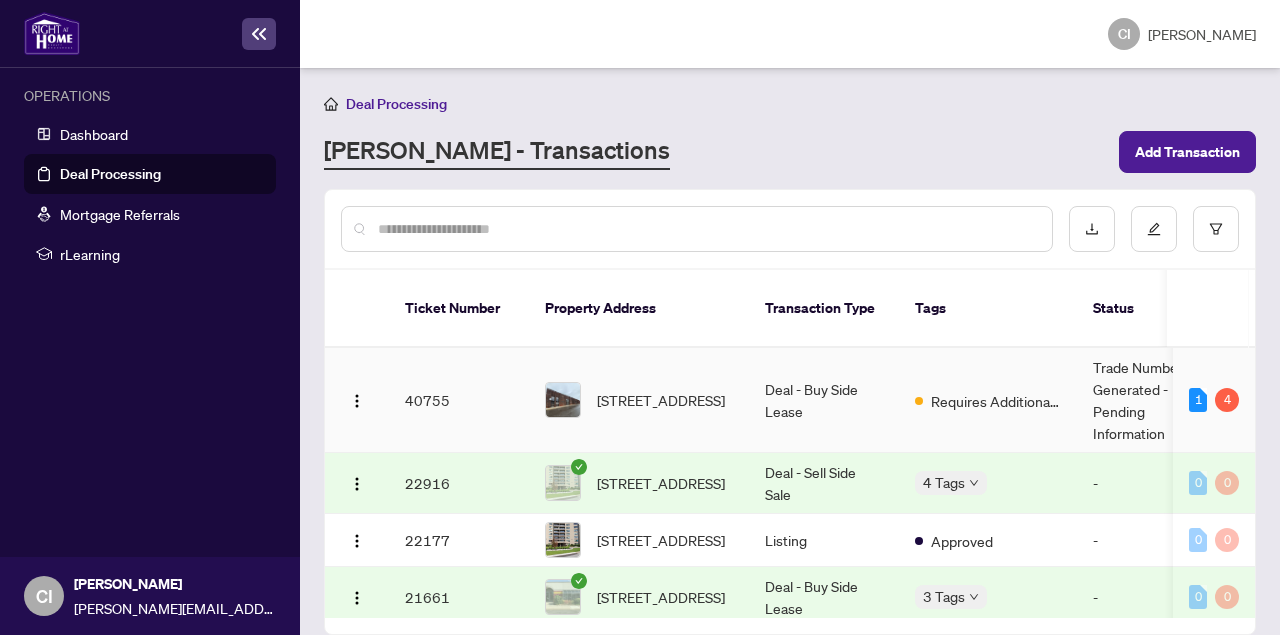 click on "Deal - Buy Side Lease" at bounding box center [824, 400] 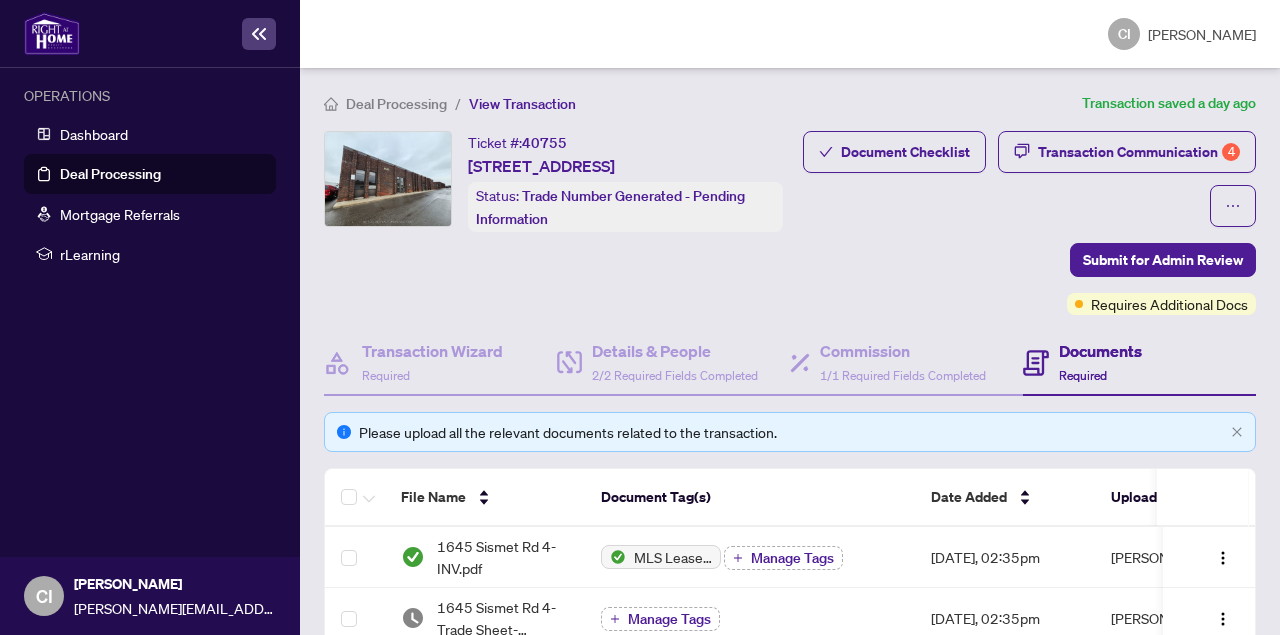 click 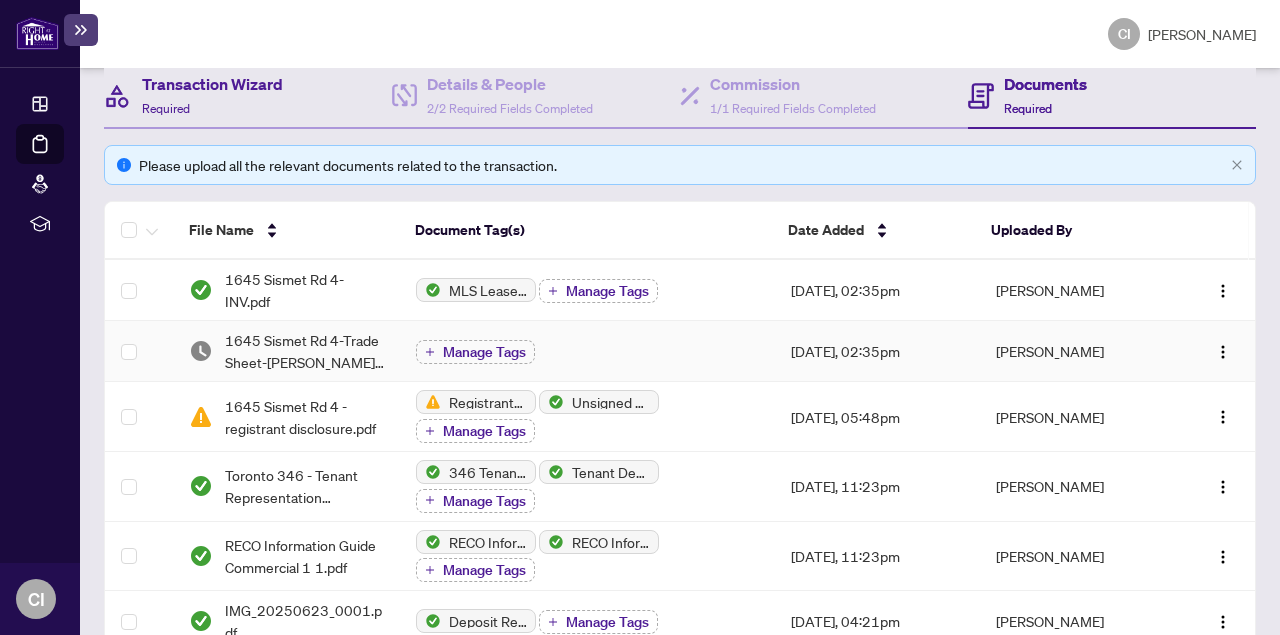 scroll, scrollTop: 218, scrollLeft: 0, axis: vertical 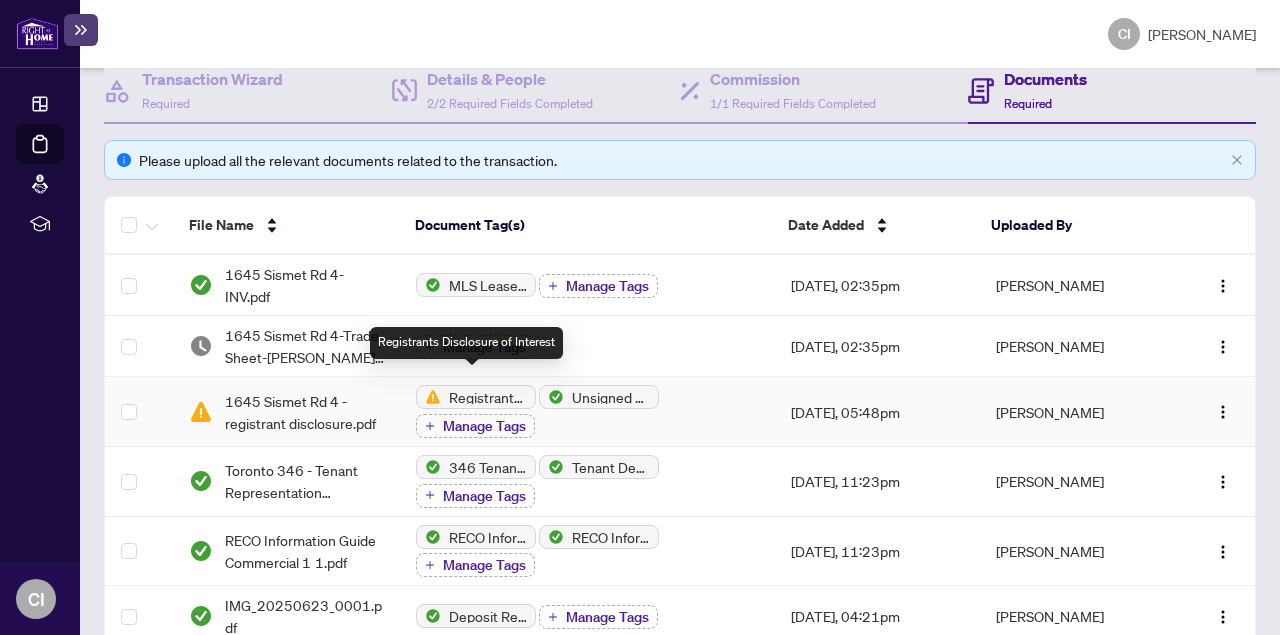 click on "Registrants Disclosure of Interest" at bounding box center [488, 397] 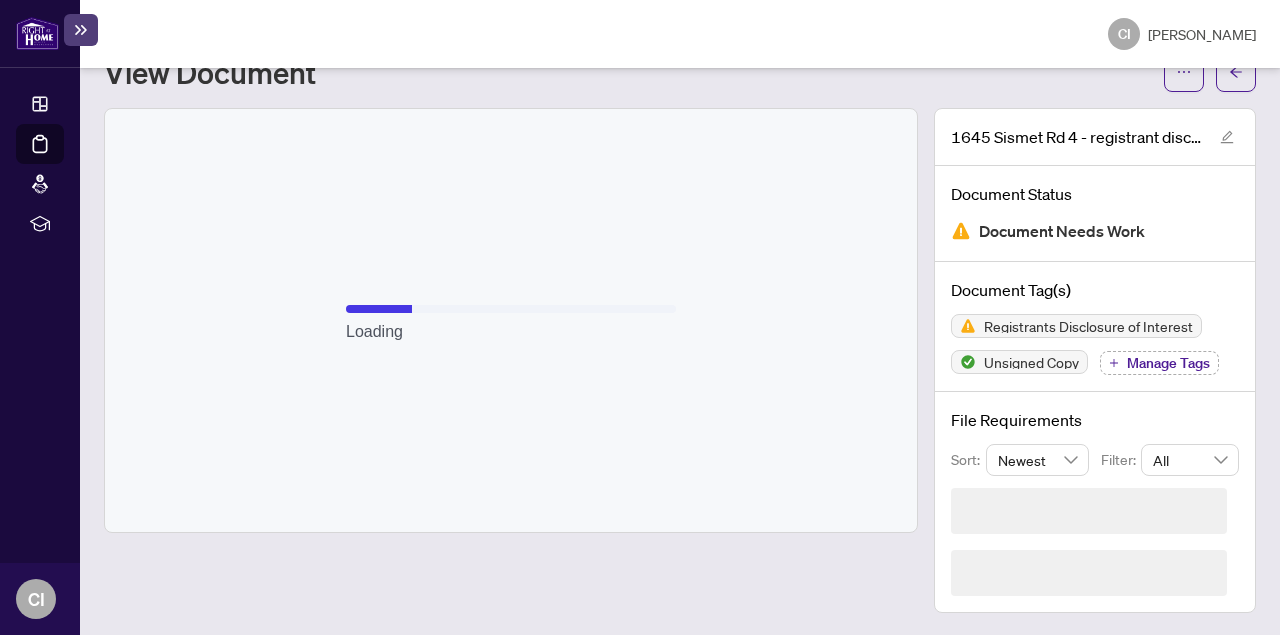 scroll, scrollTop: 17, scrollLeft: 0, axis: vertical 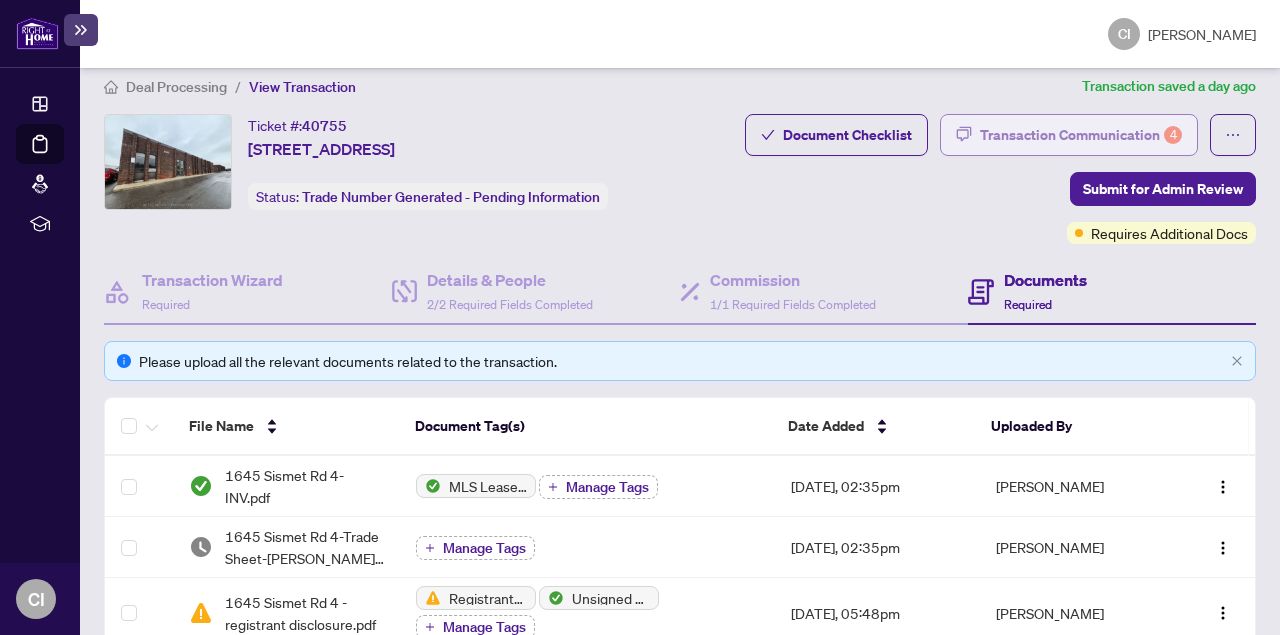 click on "Transaction Communication 4" at bounding box center (1081, 135) 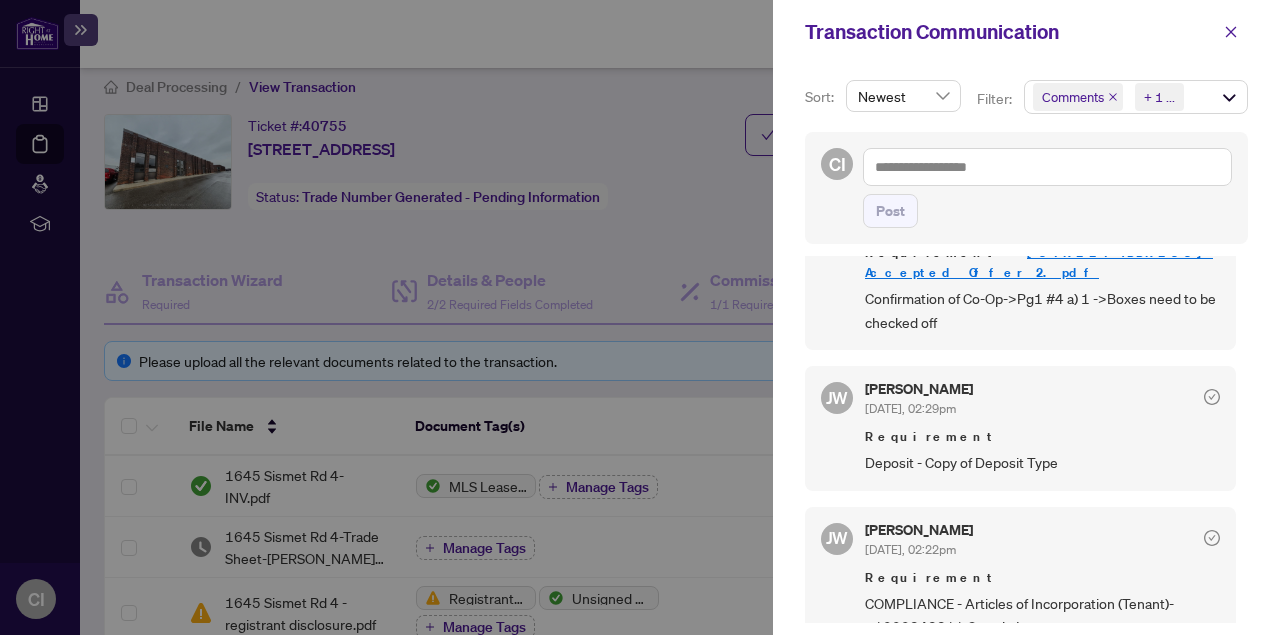 scroll, scrollTop: 372, scrollLeft: 0, axis: vertical 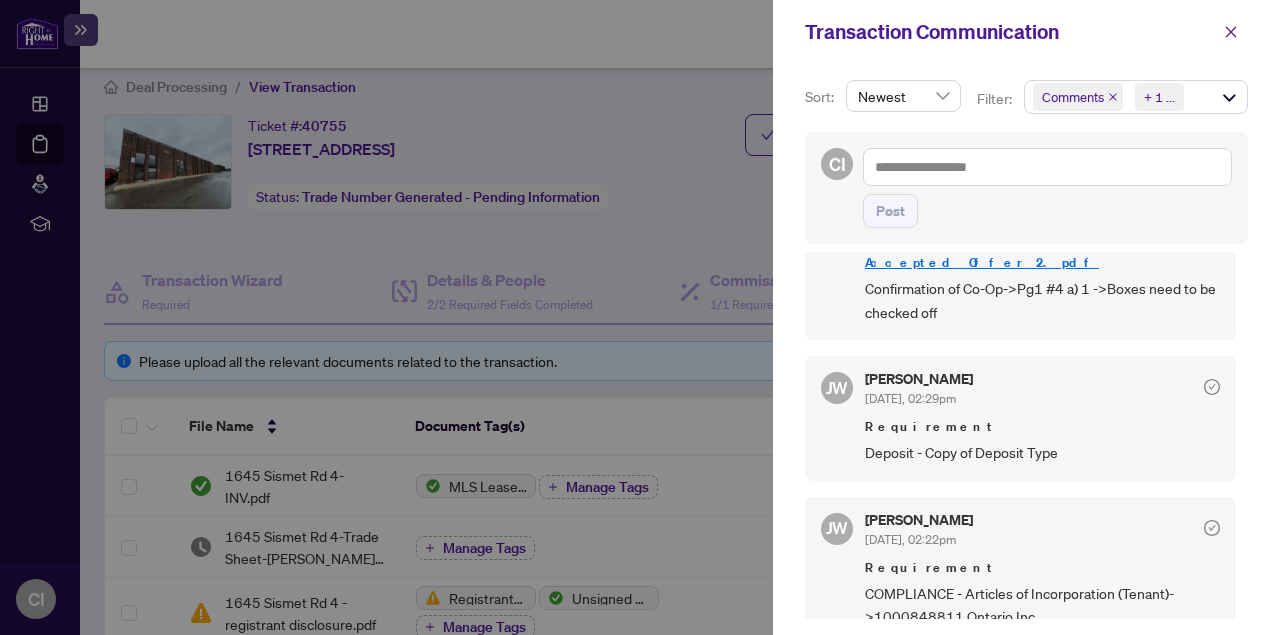 click at bounding box center [640, 317] 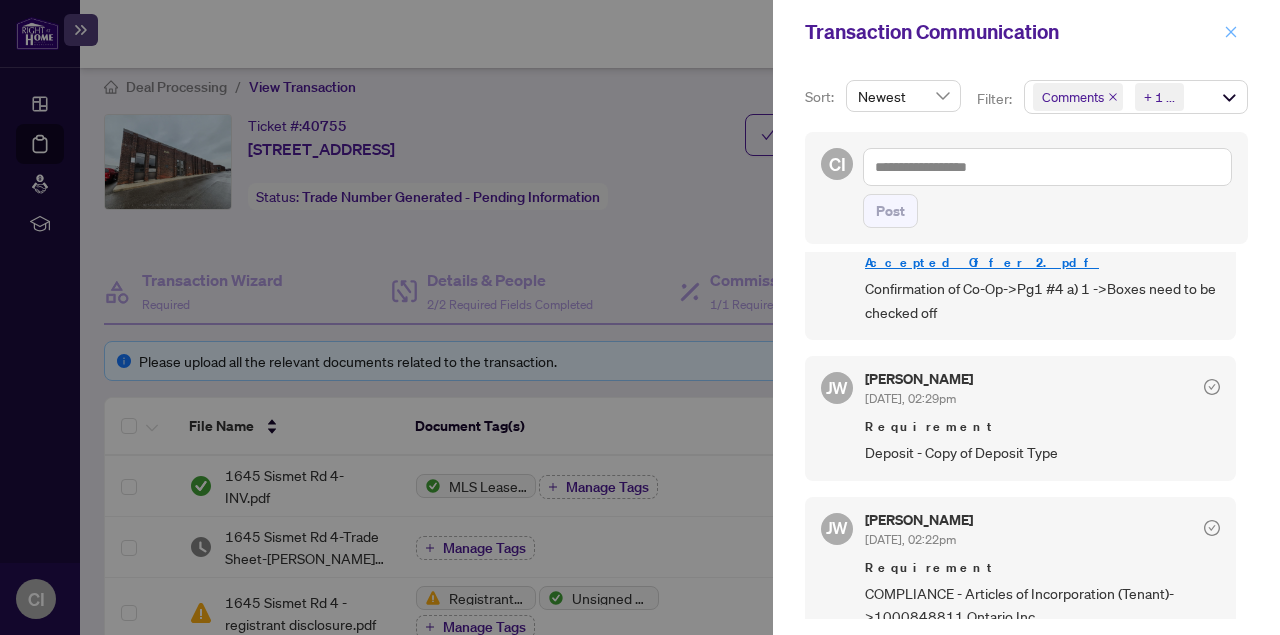 click 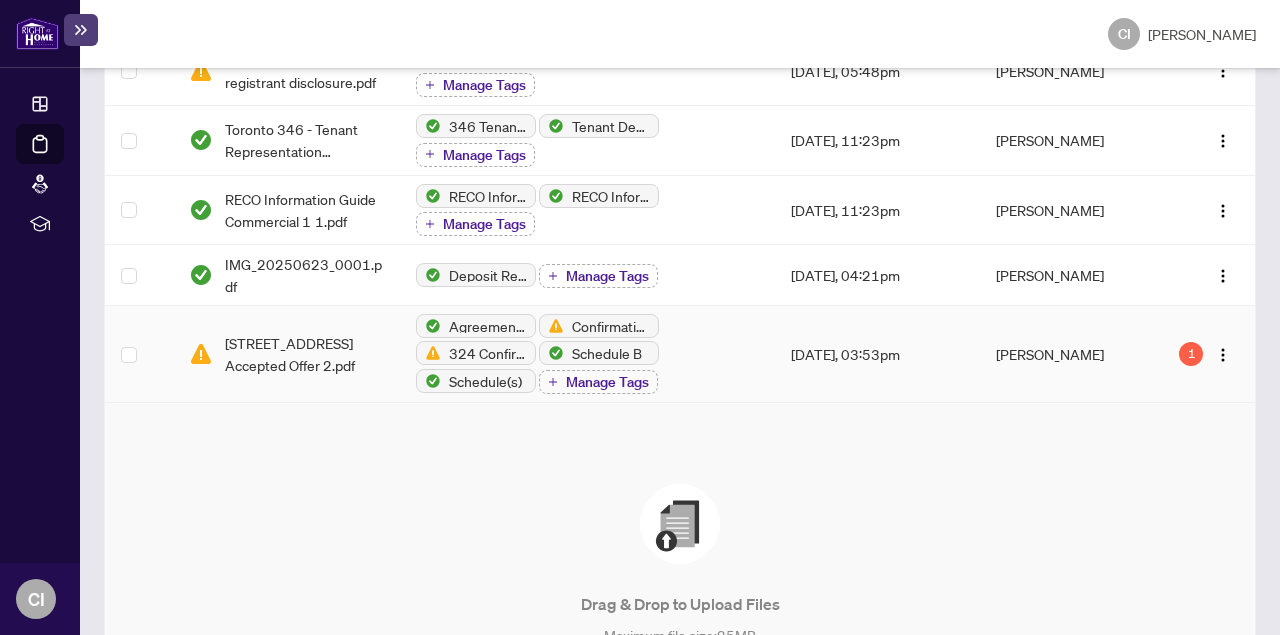 scroll, scrollTop: 690, scrollLeft: 0, axis: vertical 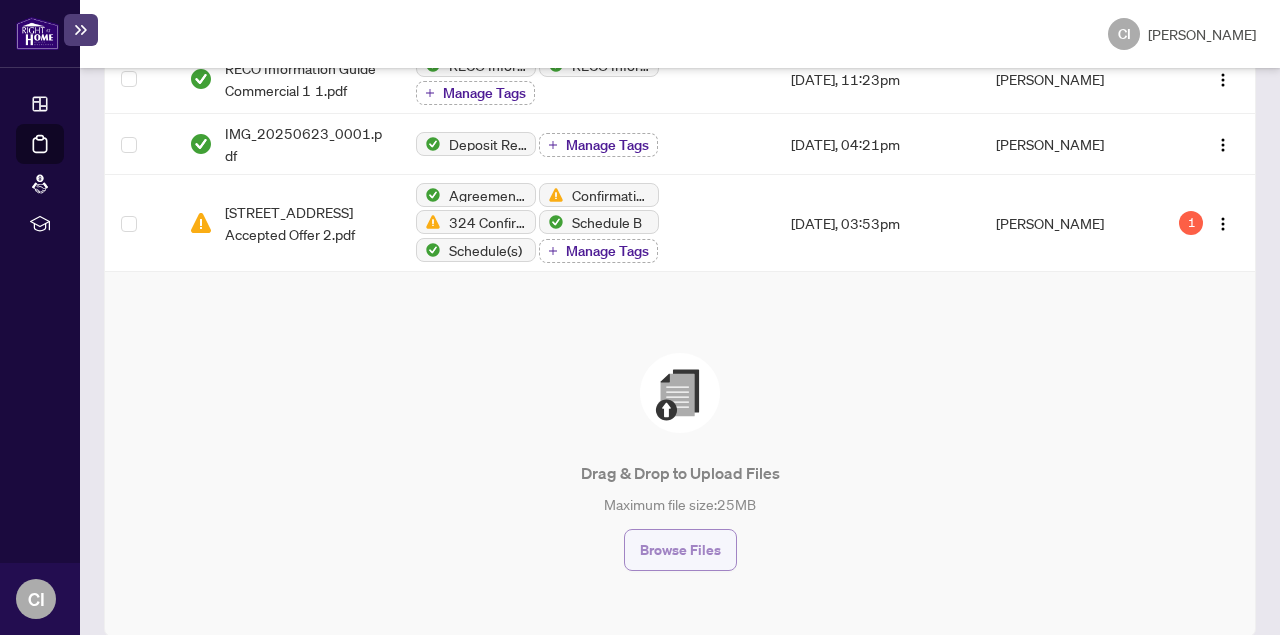 click on "Browse Files" at bounding box center [680, 550] 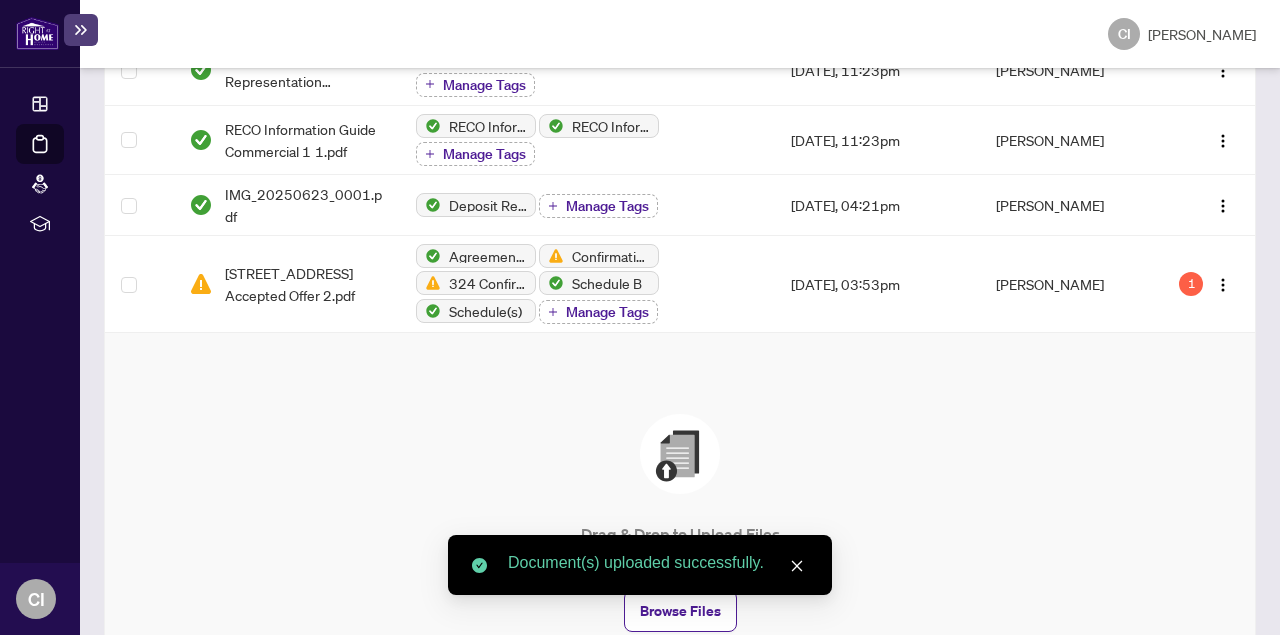 click 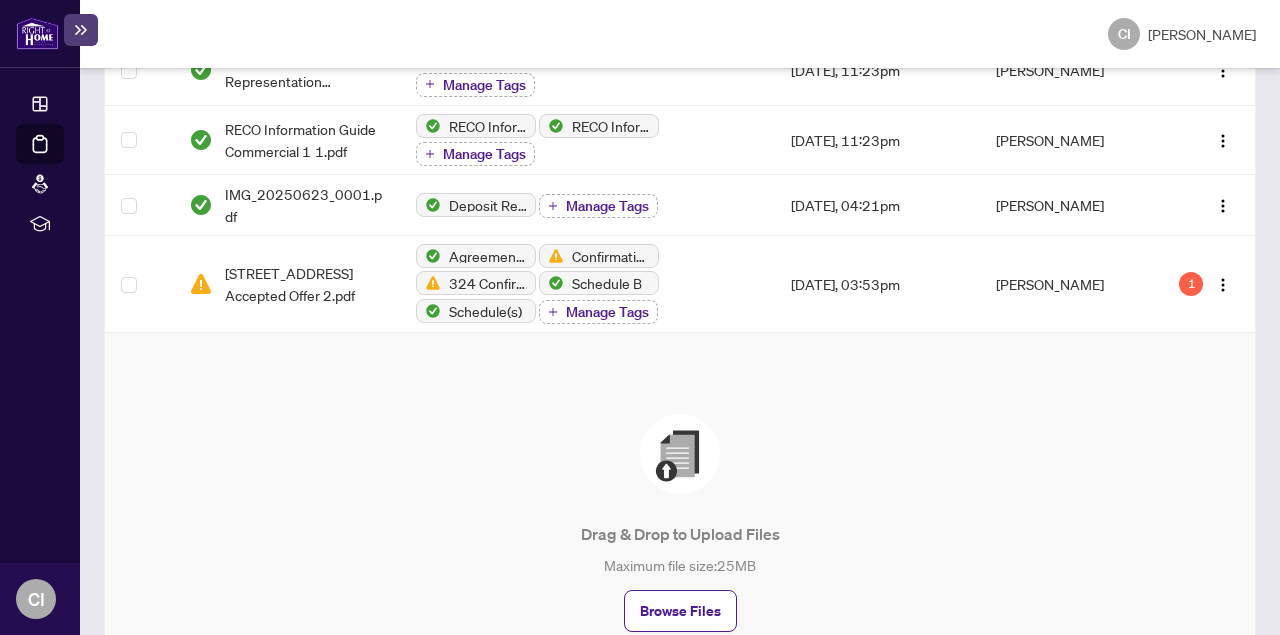 click on "Browse Files" at bounding box center (680, 611) 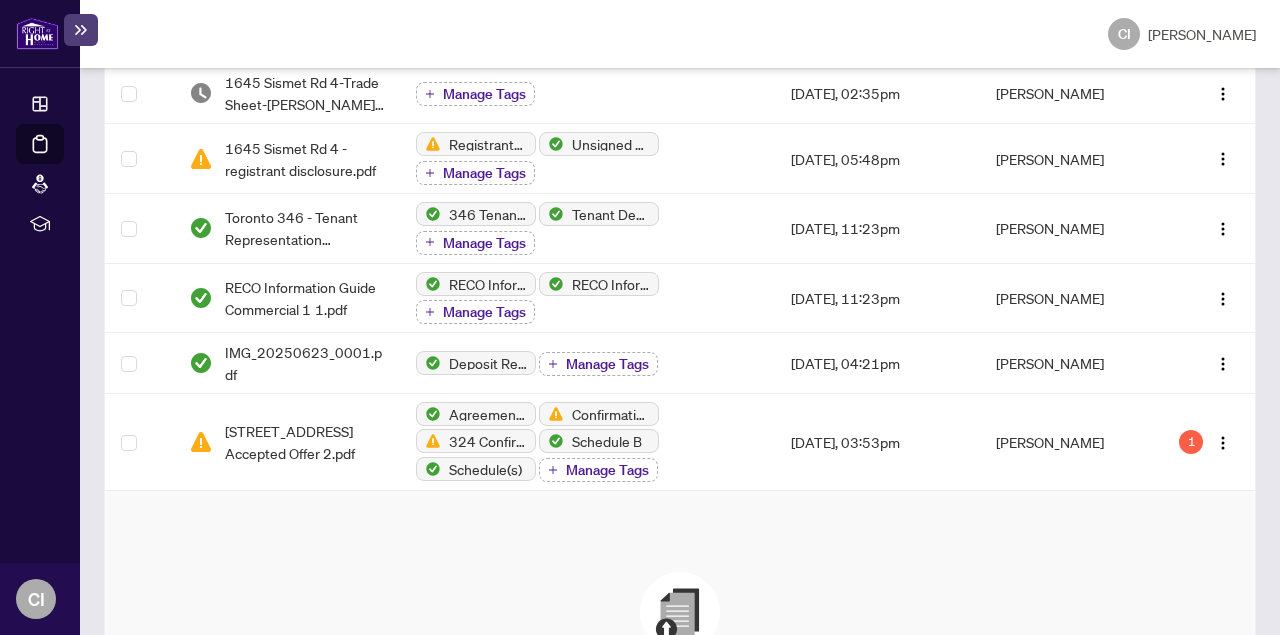 scroll, scrollTop: 530, scrollLeft: 0, axis: vertical 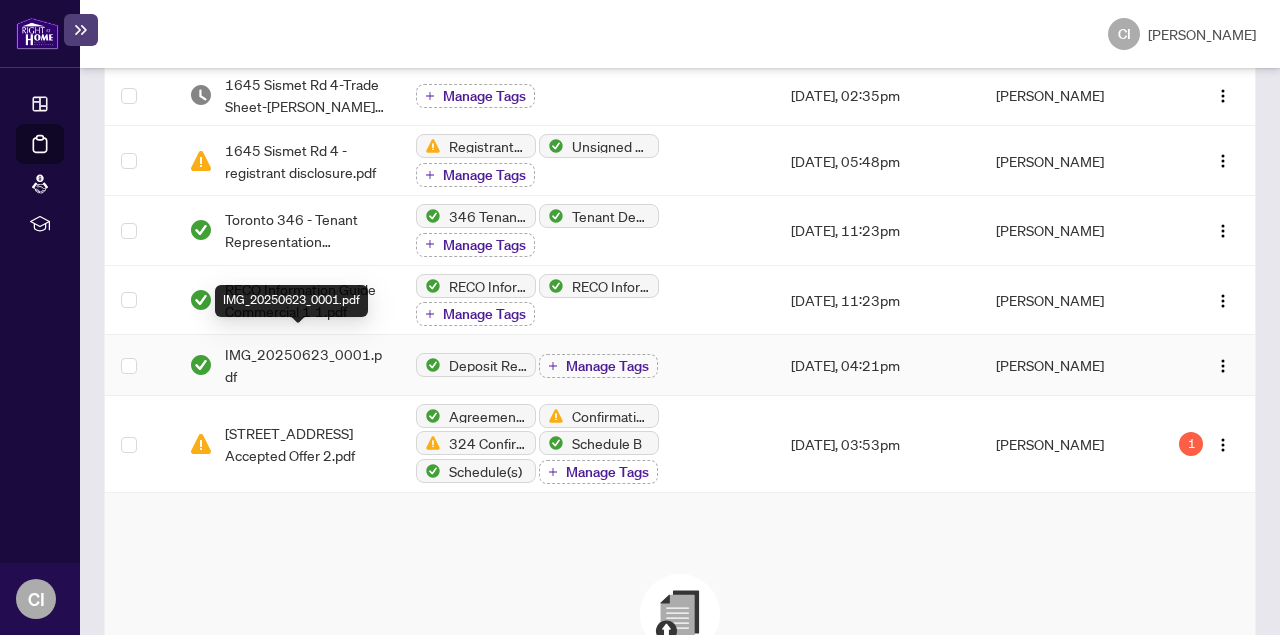 click on "IMG_20250623_0001.pdf" at bounding box center (304, 365) 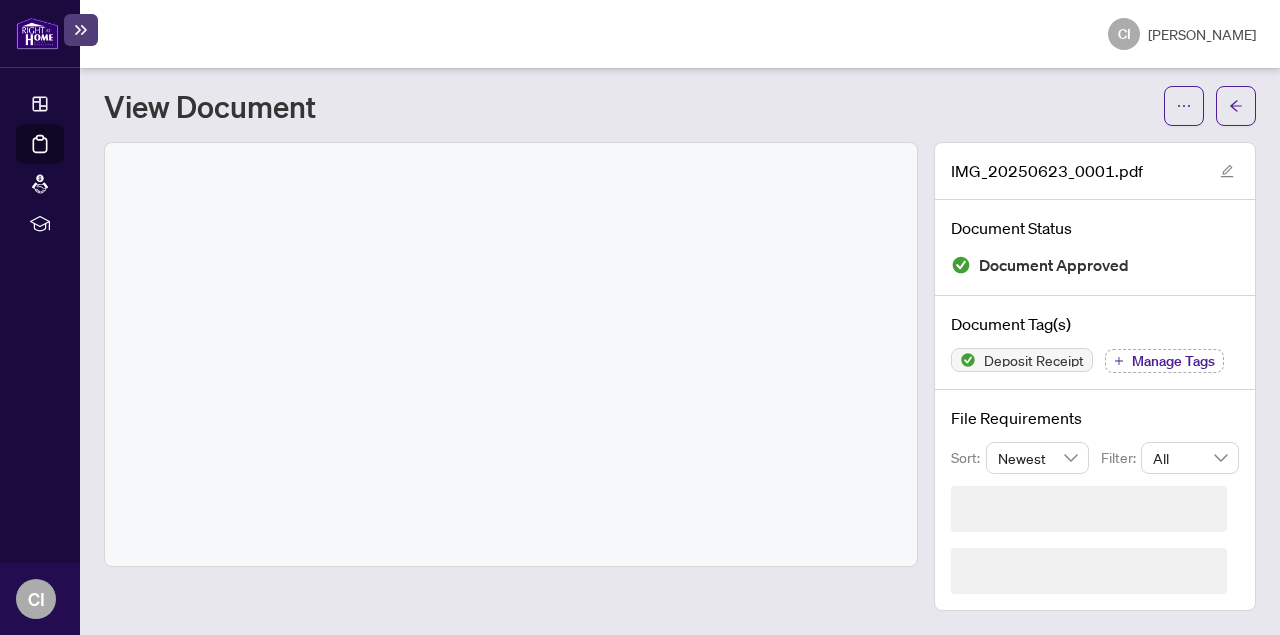 scroll, scrollTop: 0, scrollLeft: 0, axis: both 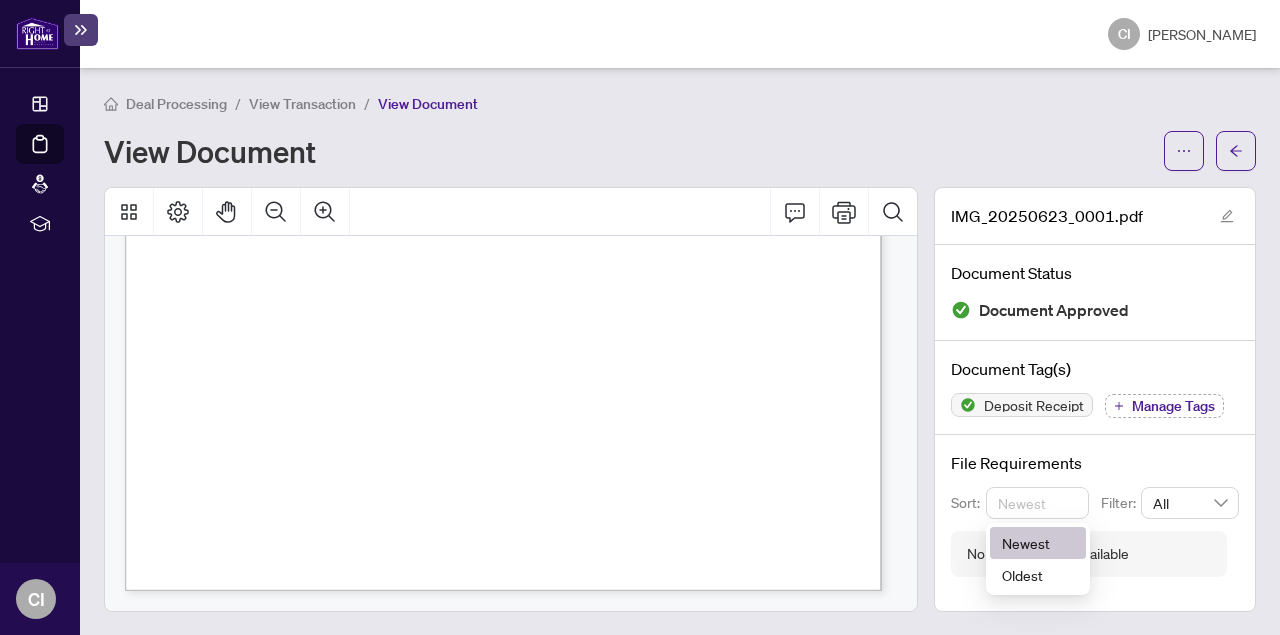 click on "Newest" at bounding box center [1038, 503] 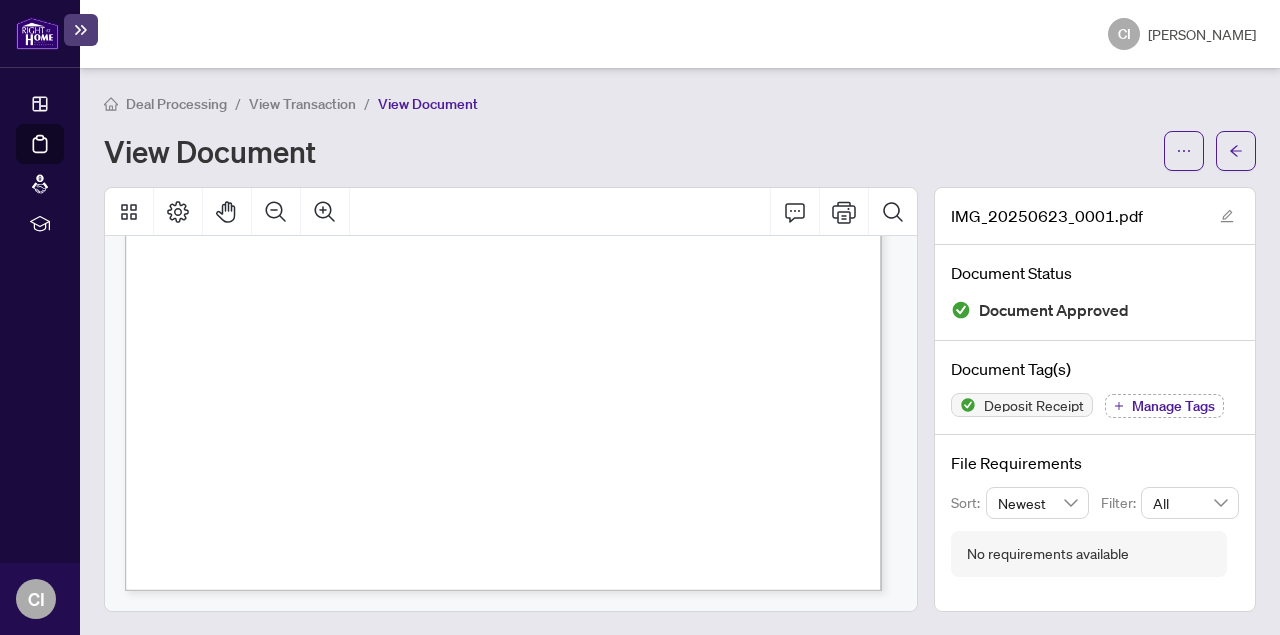 click on "No requirements available" at bounding box center [1089, 554] 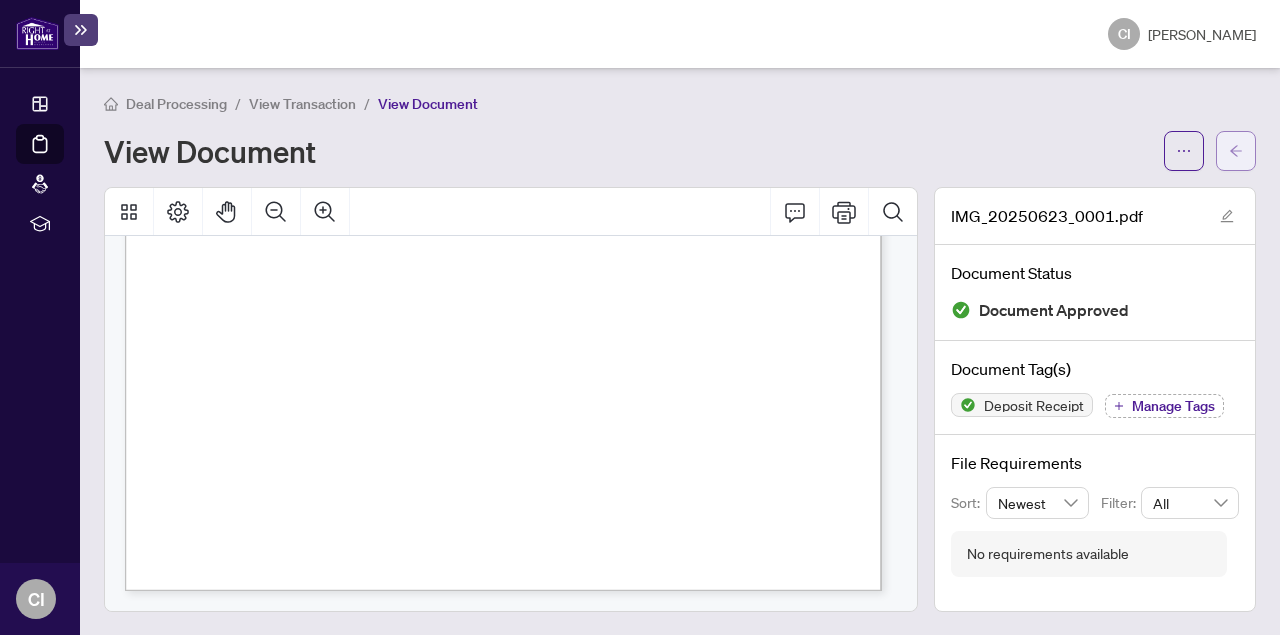 click 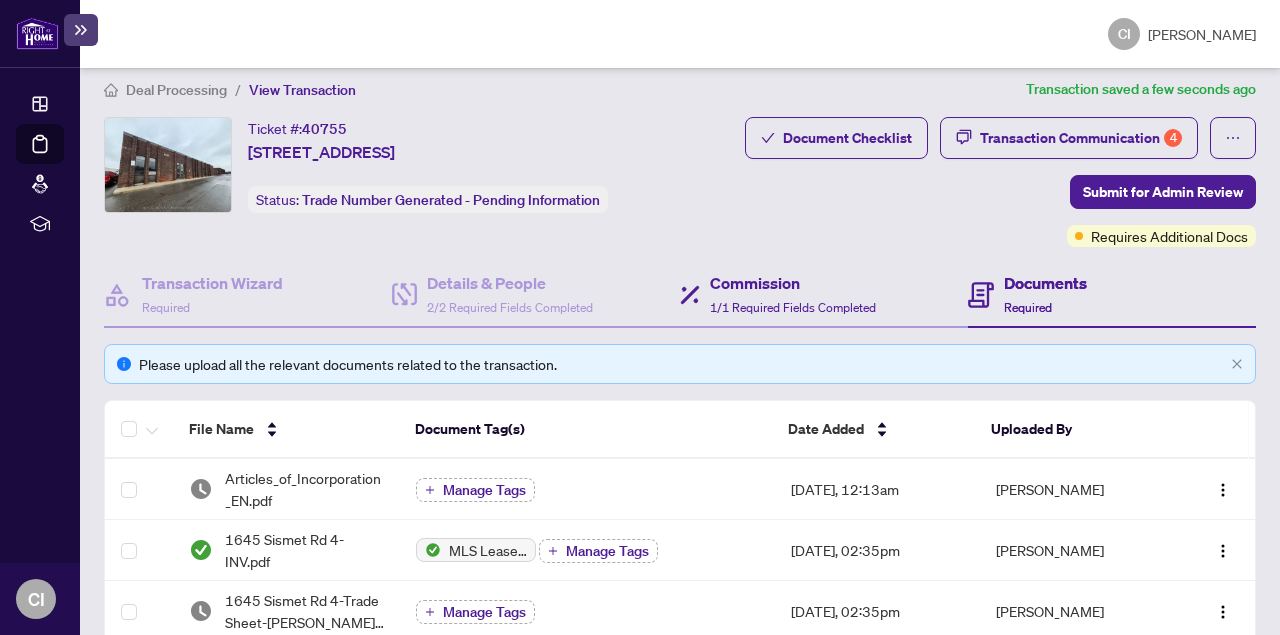 scroll, scrollTop: 15, scrollLeft: 0, axis: vertical 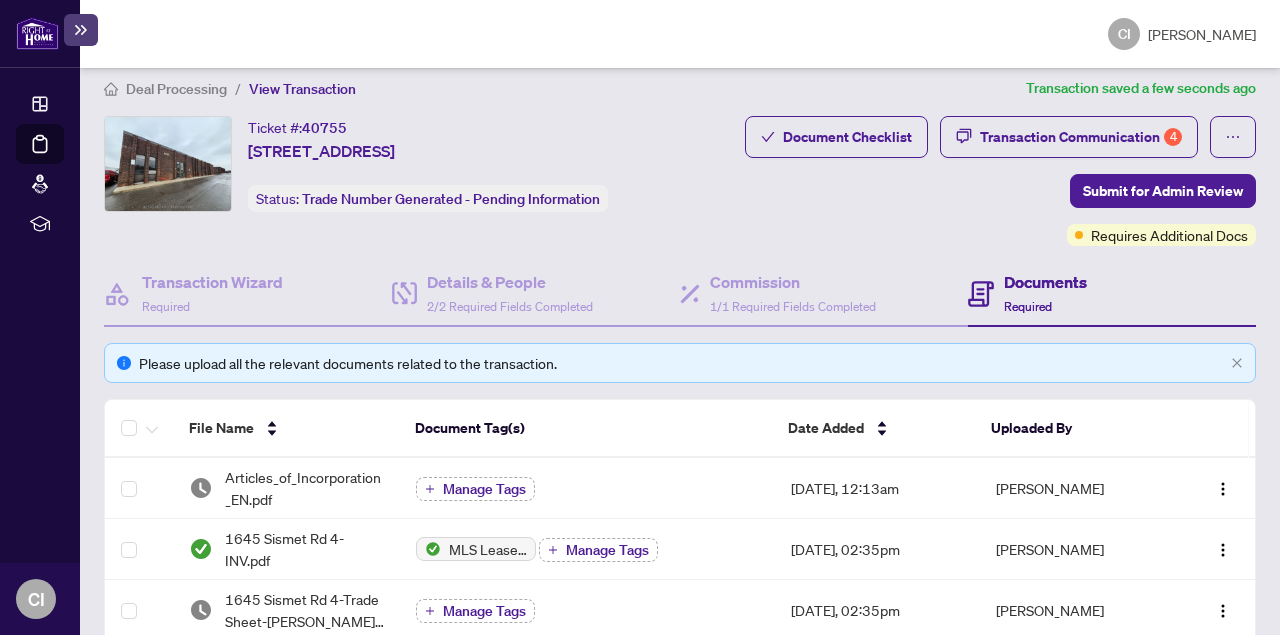 click on "Documents" at bounding box center (1045, 282) 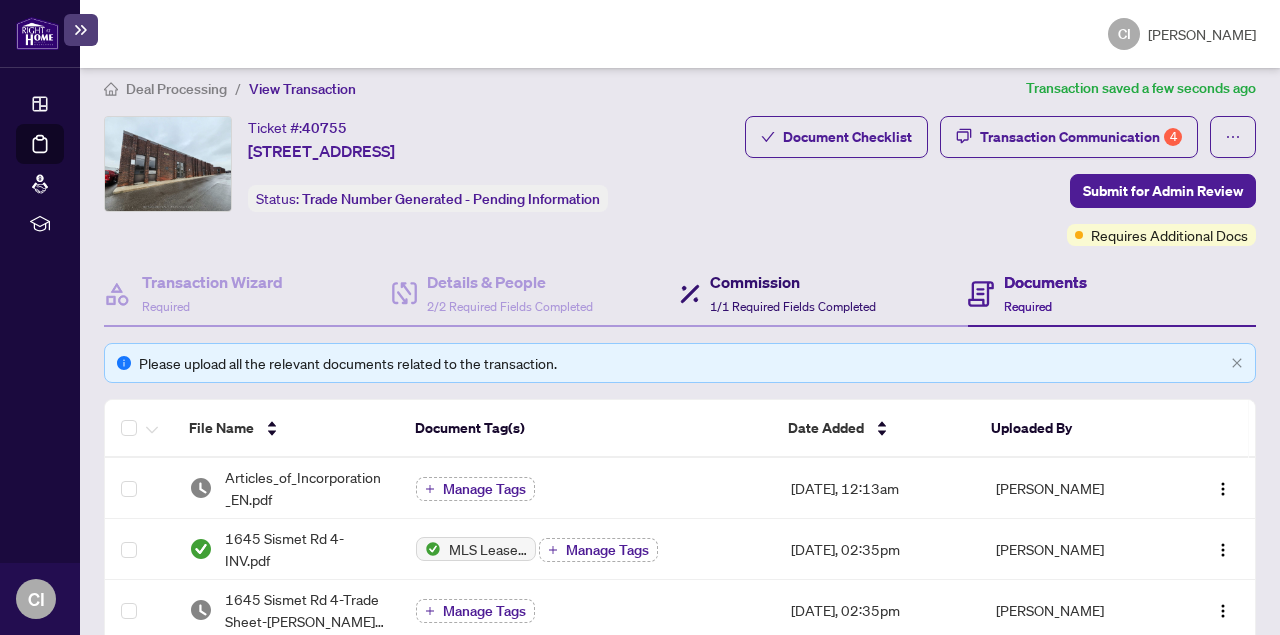 click on "Commission" at bounding box center [793, 282] 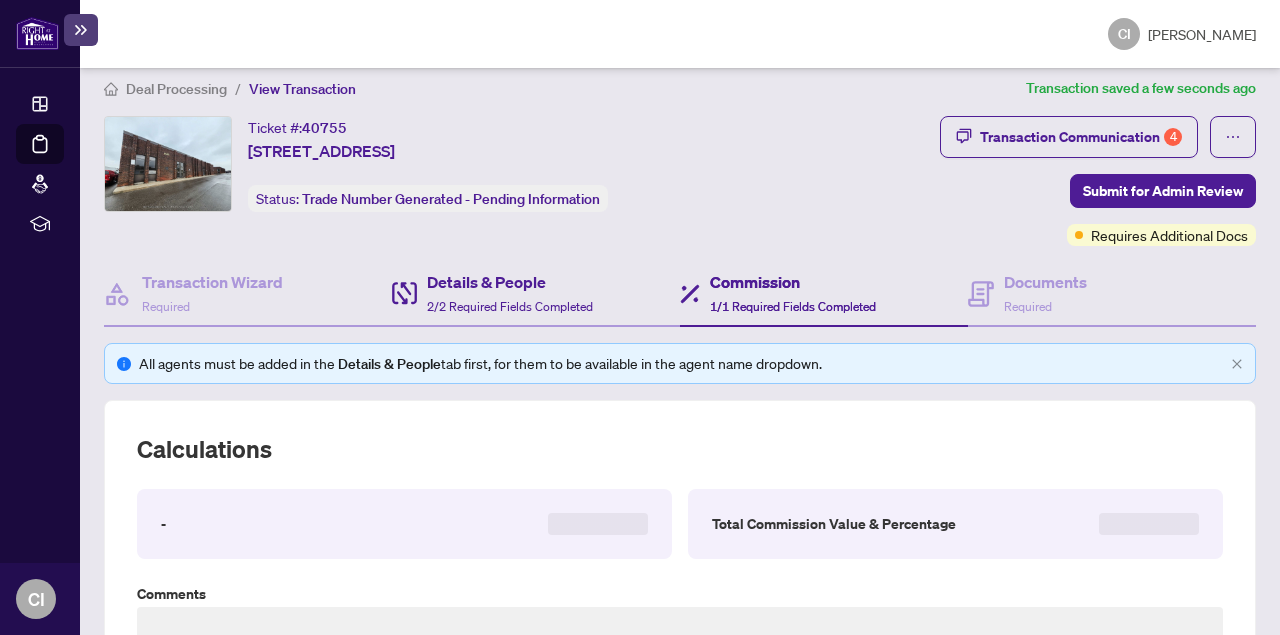type on "**********" 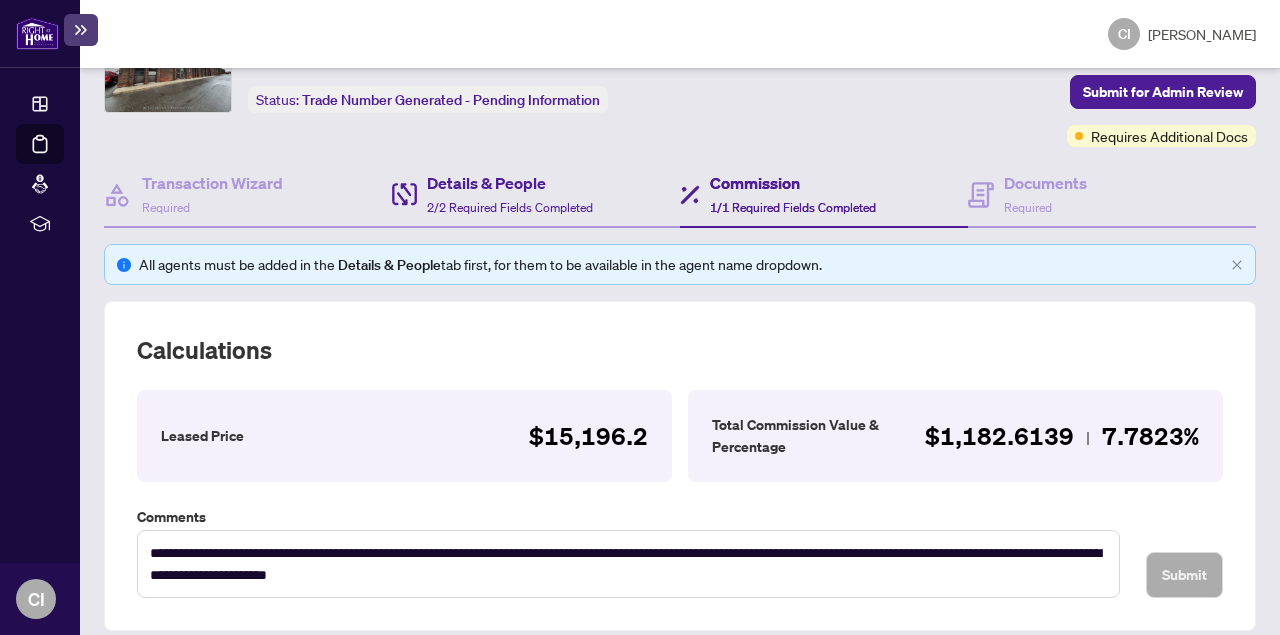 scroll, scrollTop: 0, scrollLeft: 0, axis: both 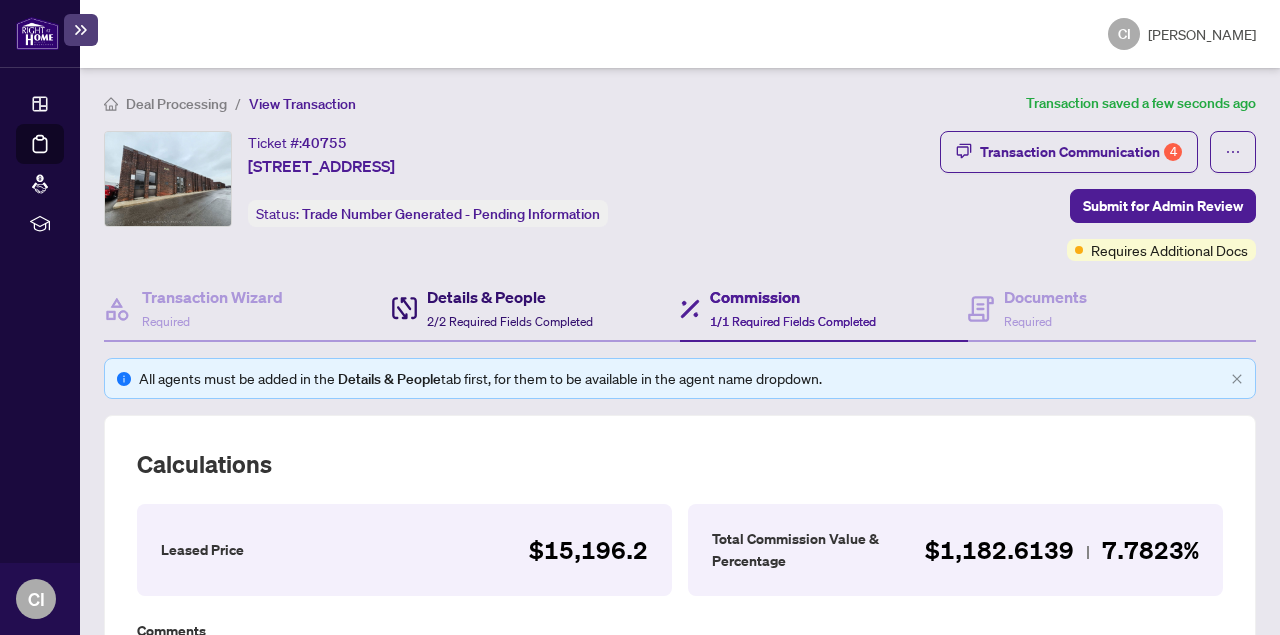 click on "Details & People" at bounding box center (510, 297) 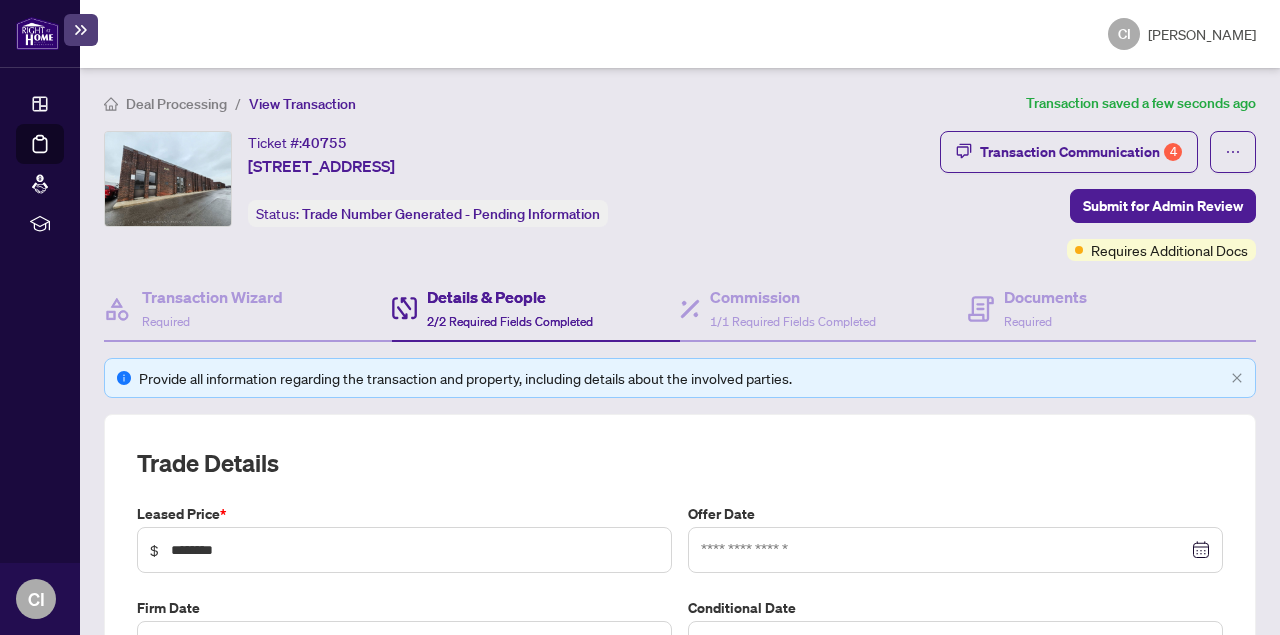 type on "**********" 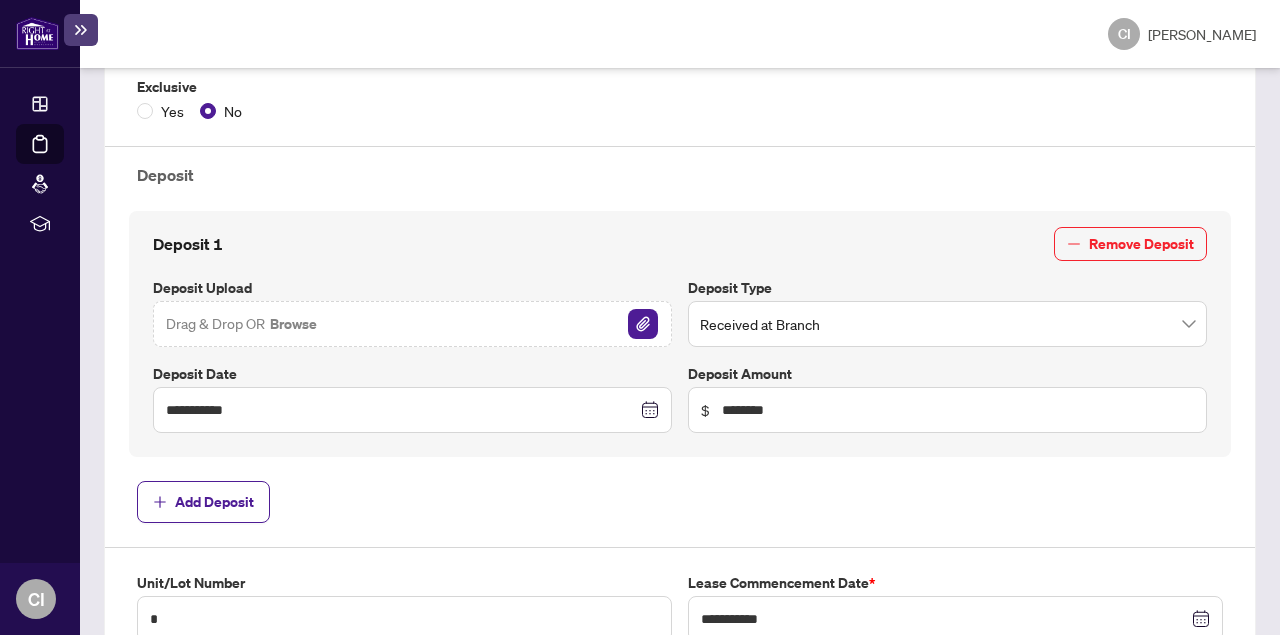 scroll, scrollTop: 639, scrollLeft: 0, axis: vertical 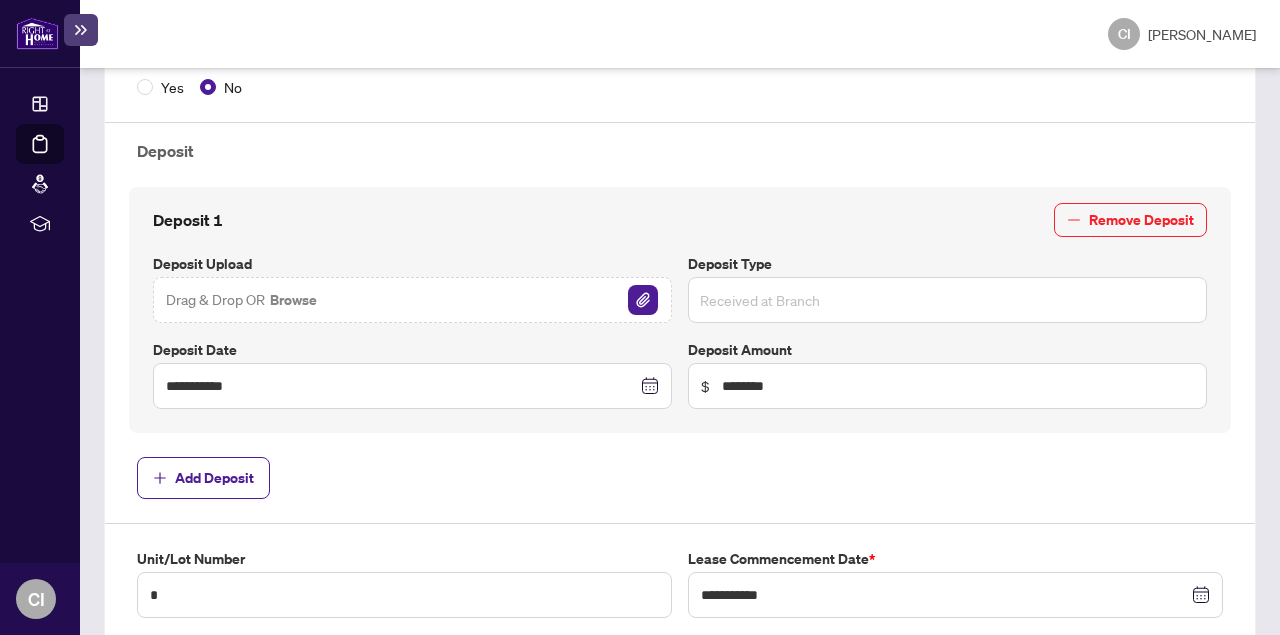 click on "Received at Branch" at bounding box center (947, 300) 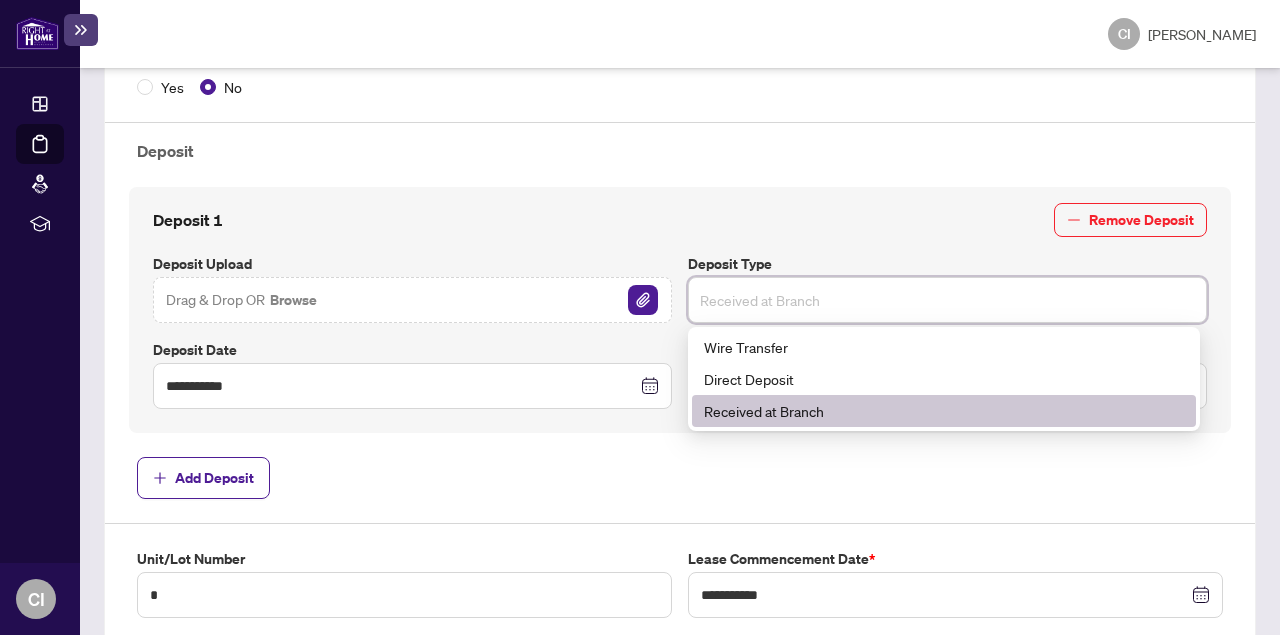 click on "Received at Branch" at bounding box center [944, 411] 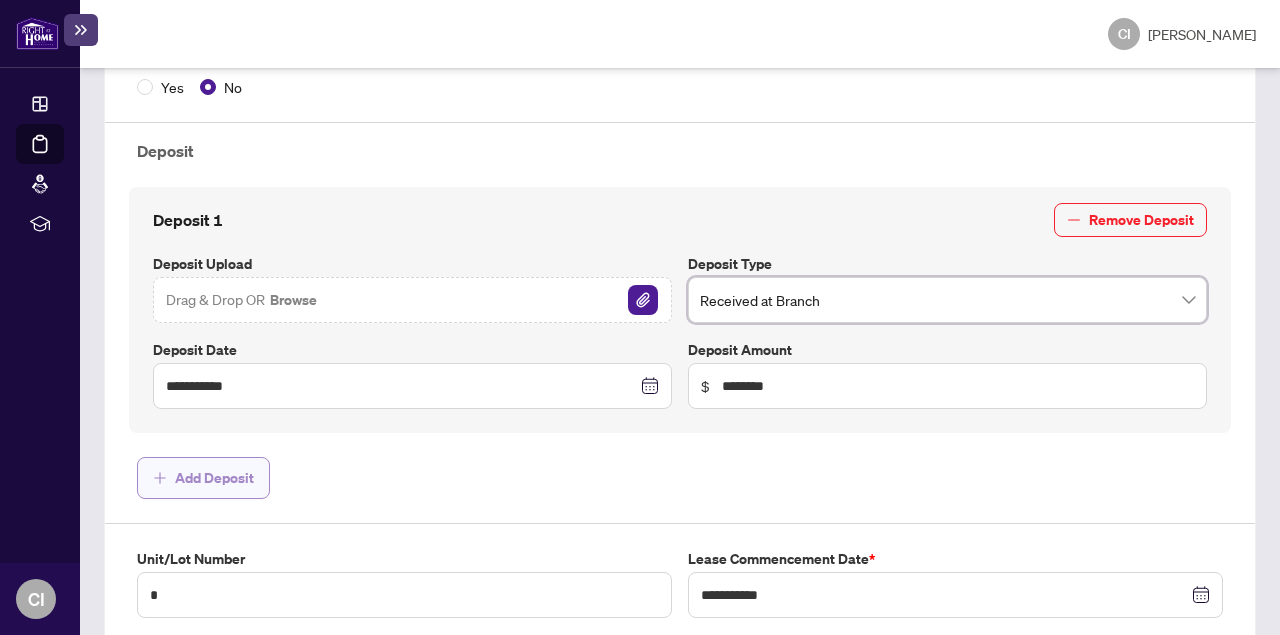 click on "Add Deposit" at bounding box center (214, 478) 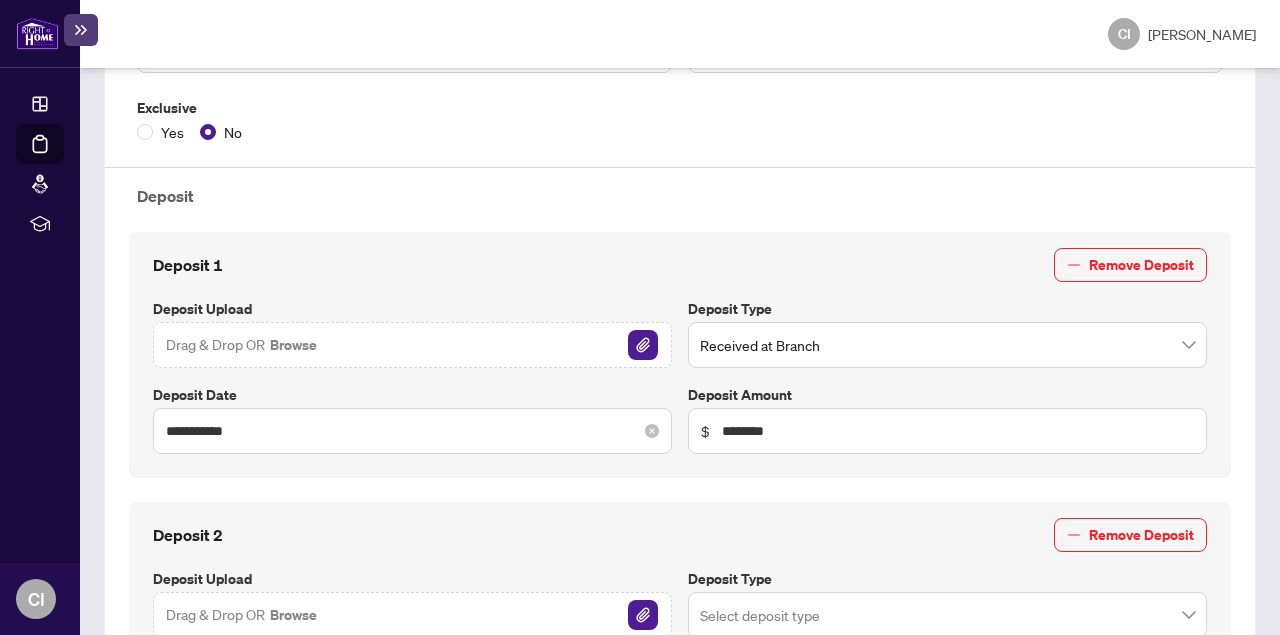 scroll, scrollTop: 604, scrollLeft: 0, axis: vertical 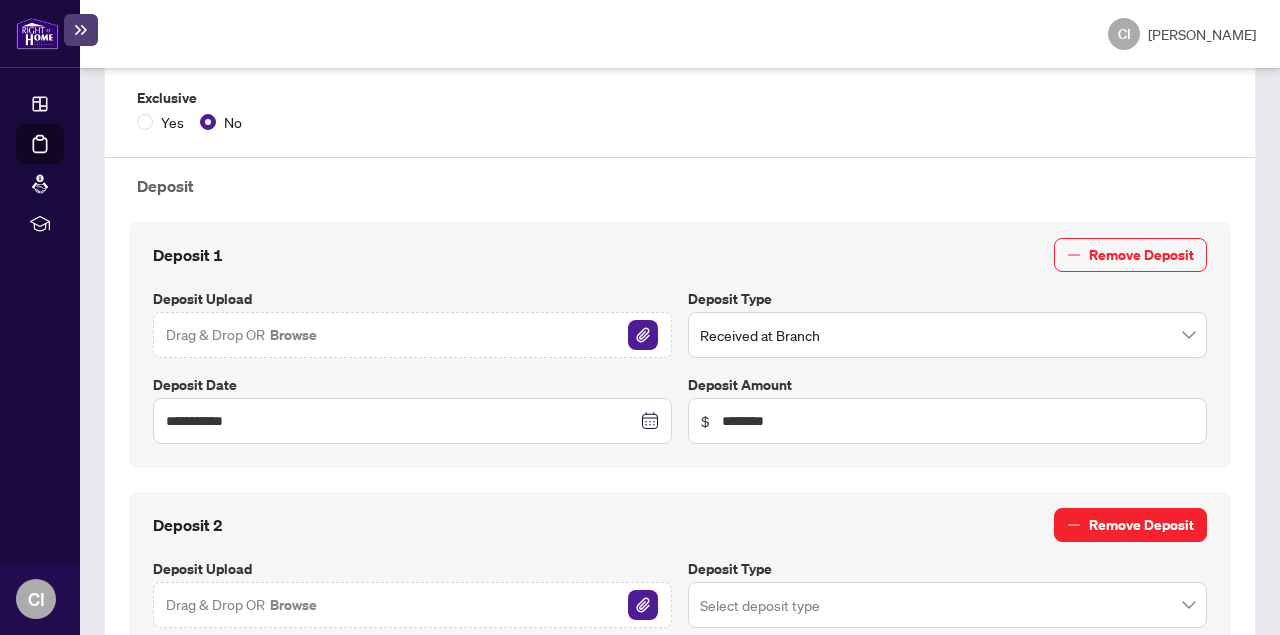 click on "Remove Deposit" at bounding box center [1141, 525] 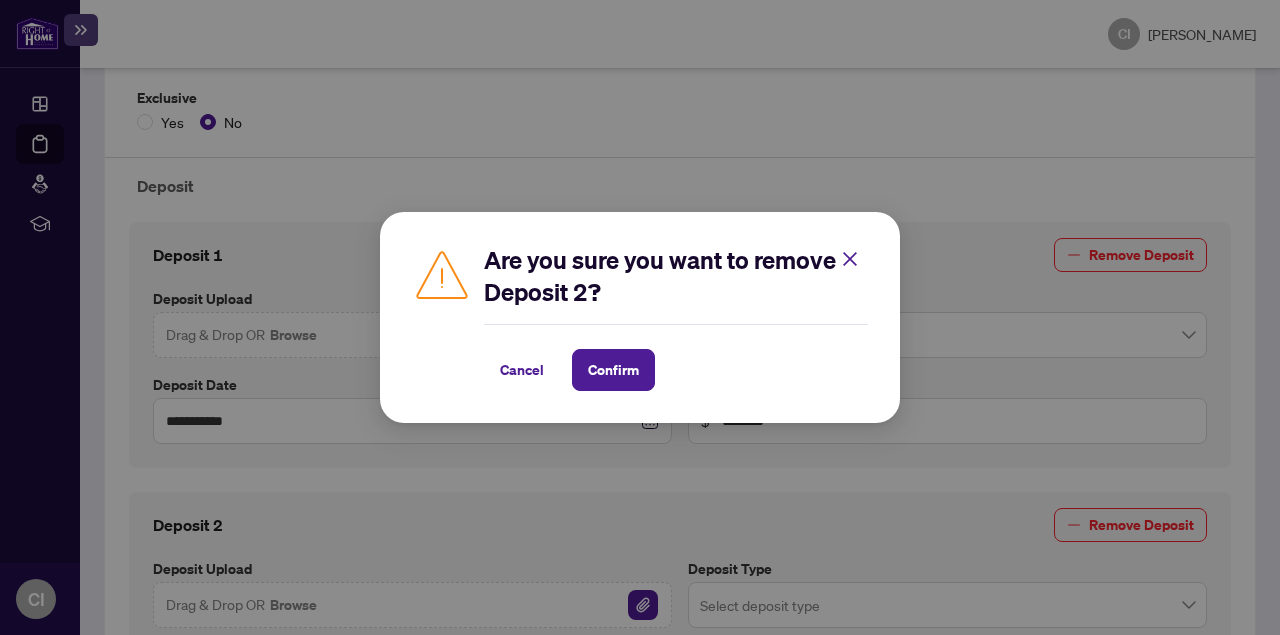 click on "Cancel Confirm" at bounding box center [676, 357] 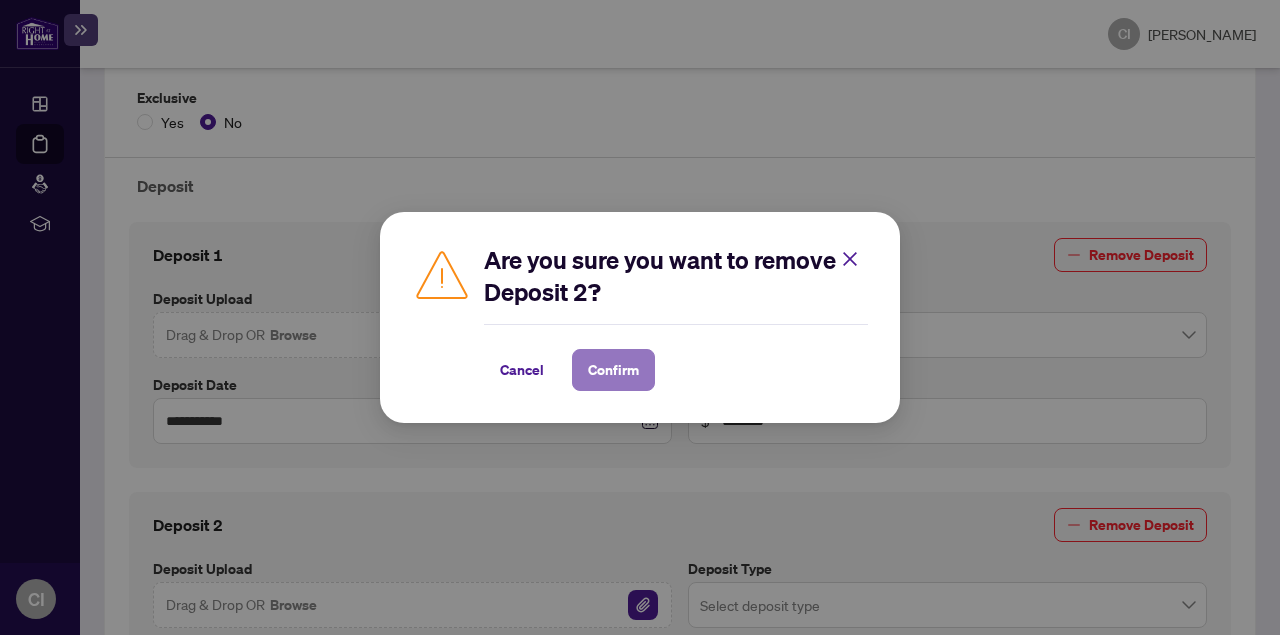 click on "Confirm" at bounding box center (613, 370) 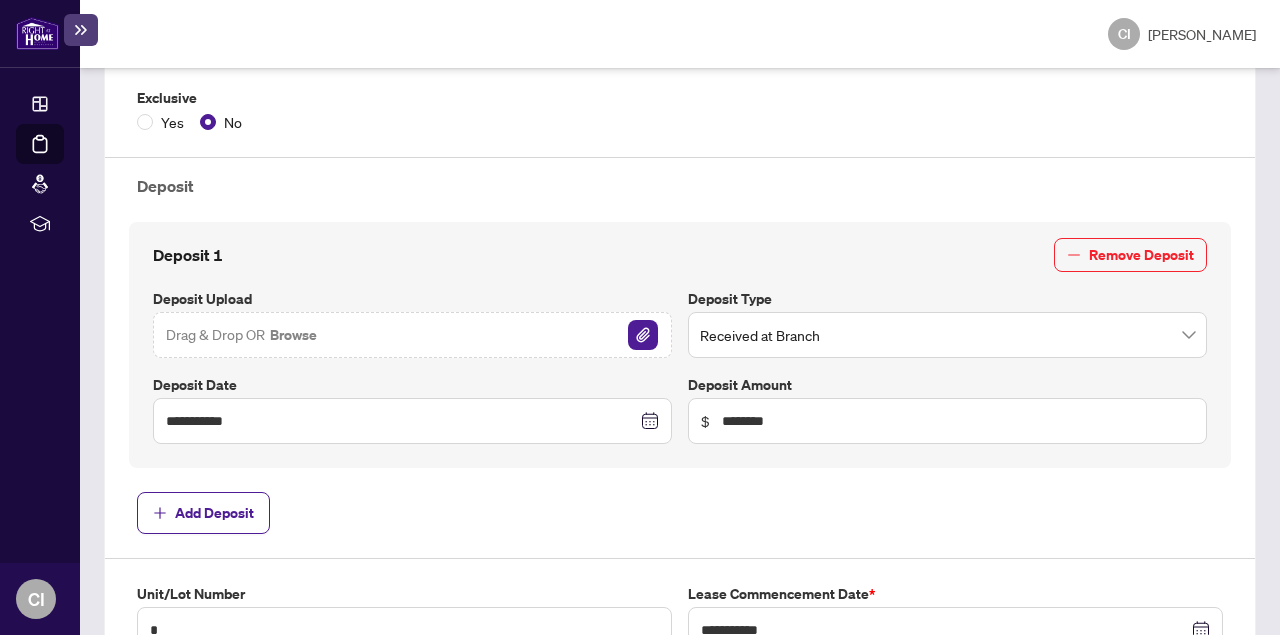 click on "Drag & Drop OR   Browse" at bounding box center (412, 335) 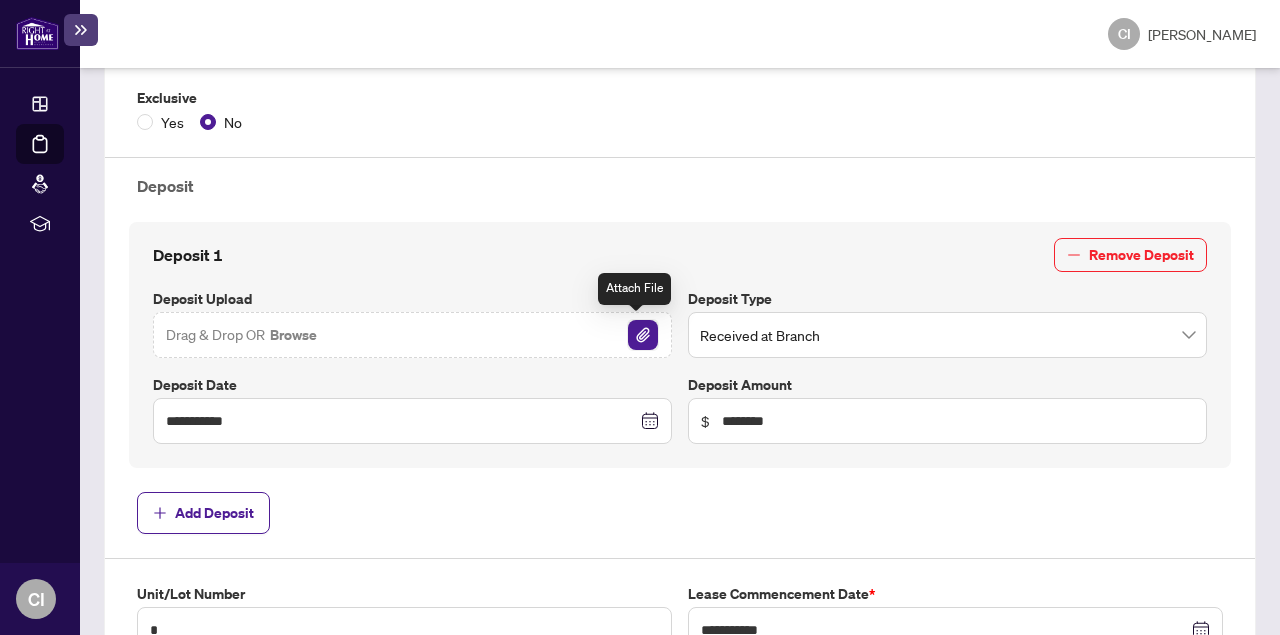click at bounding box center [643, 335] 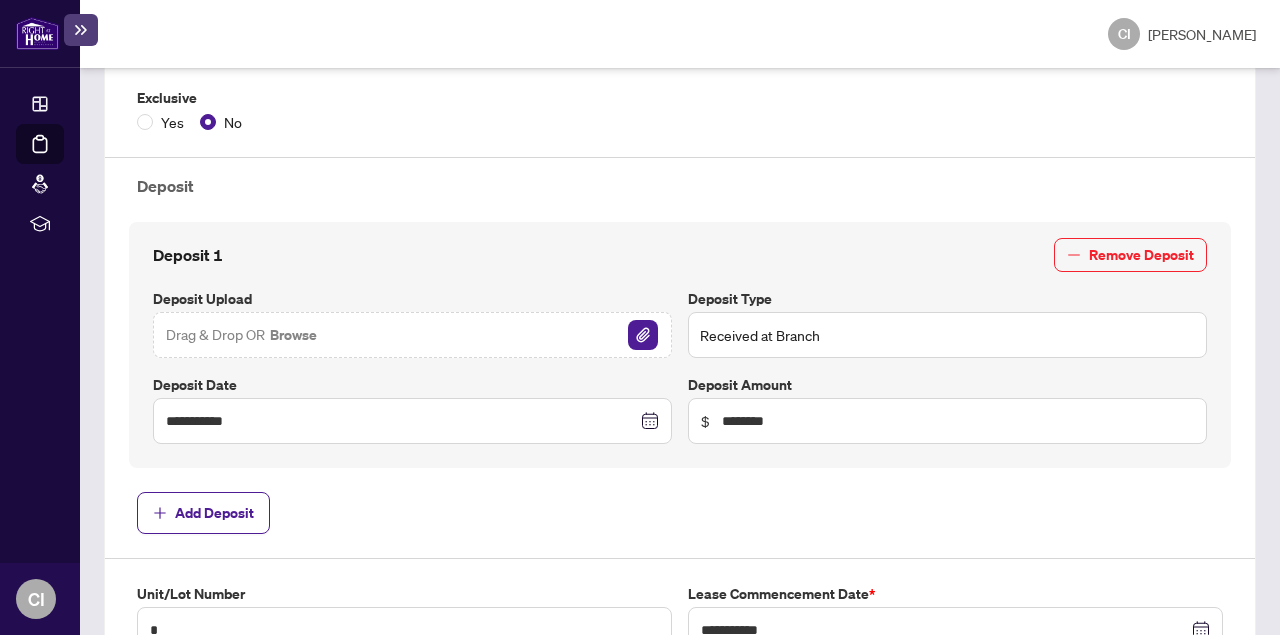 click on "Received at Branch" at bounding box center (947, 335) 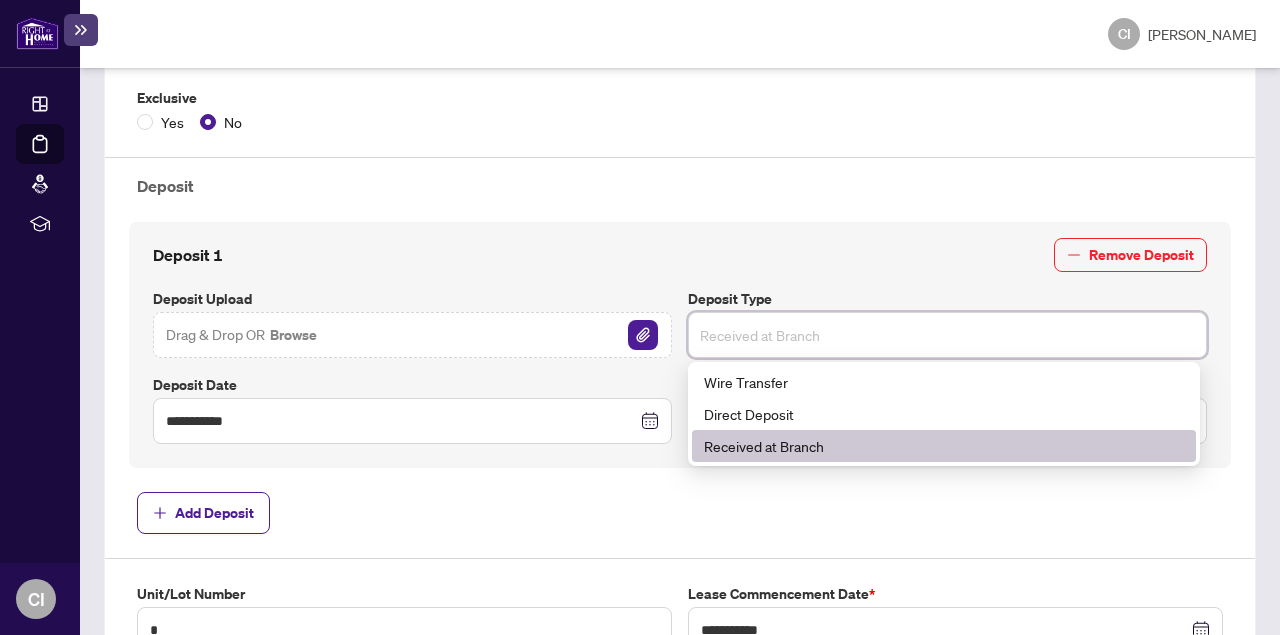 click on "Received at Branch" at bounding box center (944, 446) 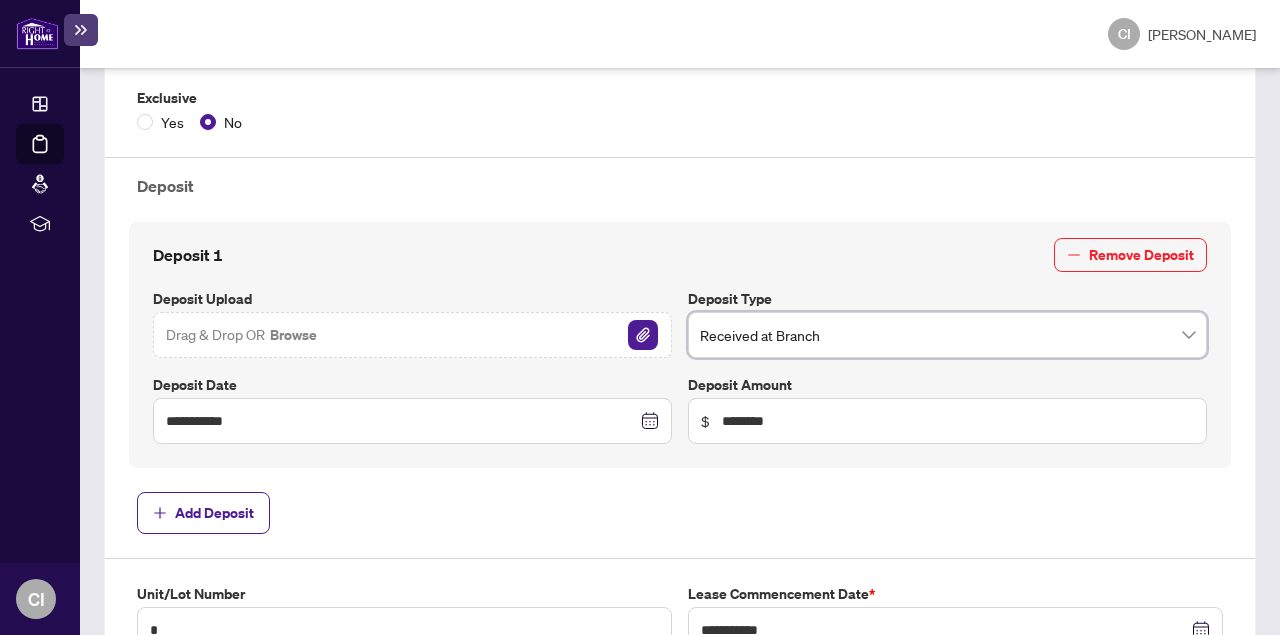 click on "Add Deposit" at bounding box center (680, 513) 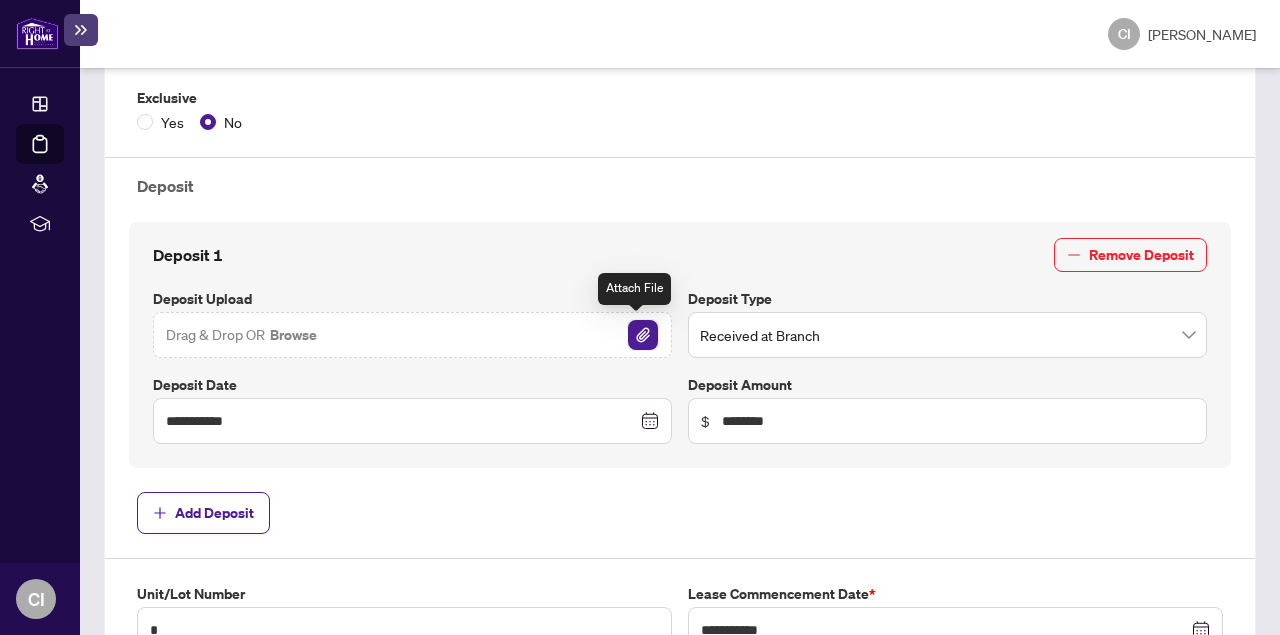 click at bounding box center (643, 335) 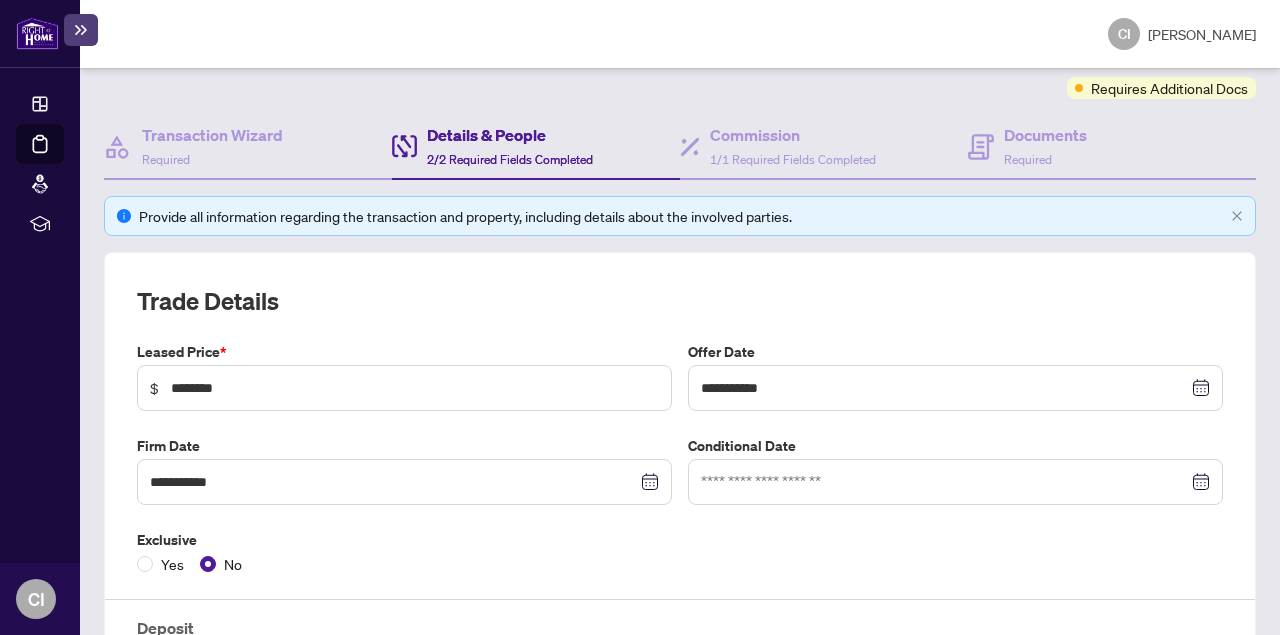 scroll, scrollTop: 0, scrollLeft: 0, axis: both 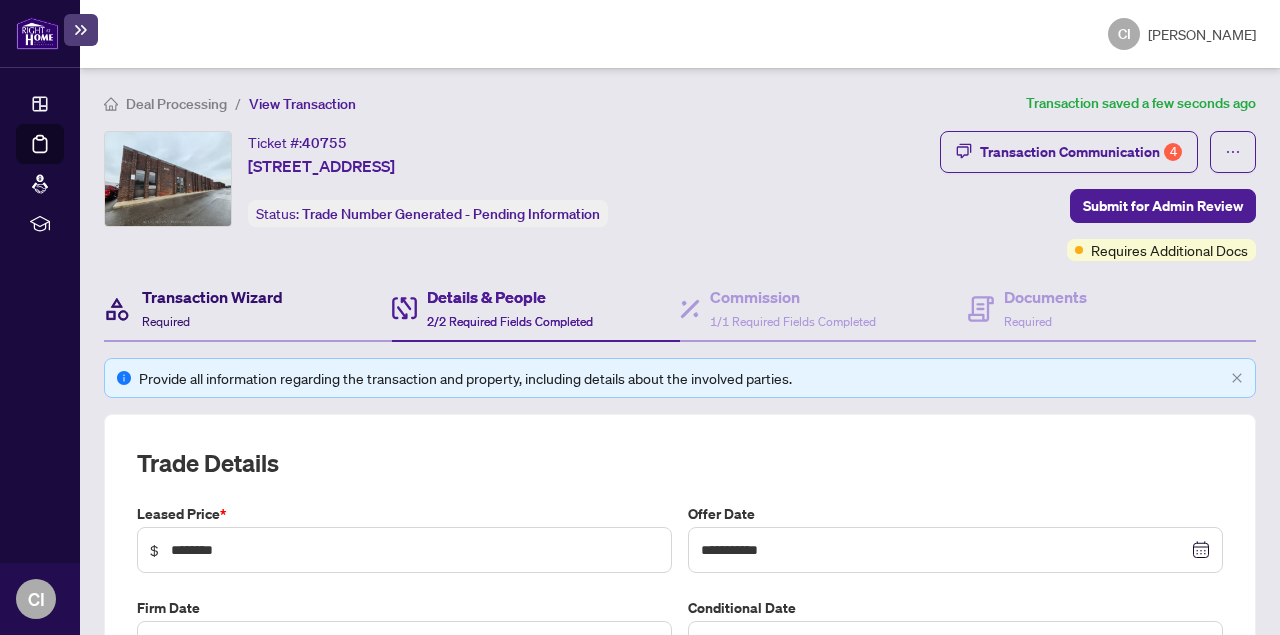 click on "Transaction Wizard" at bounding box center [212, 297] 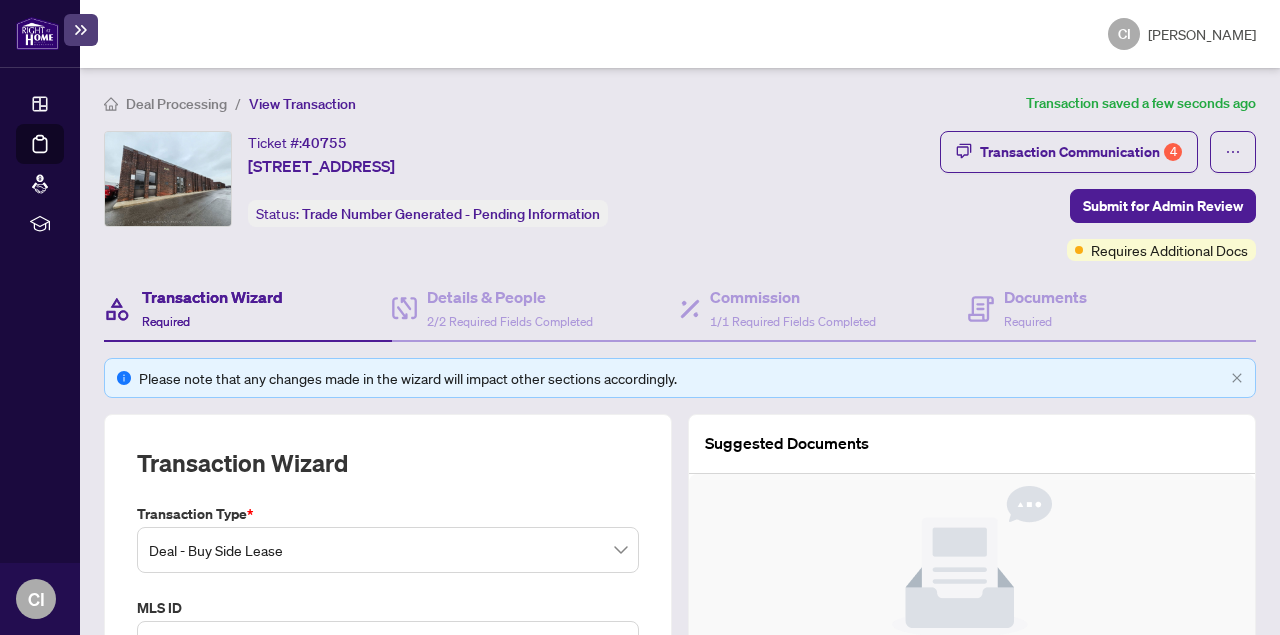 type on "**********" 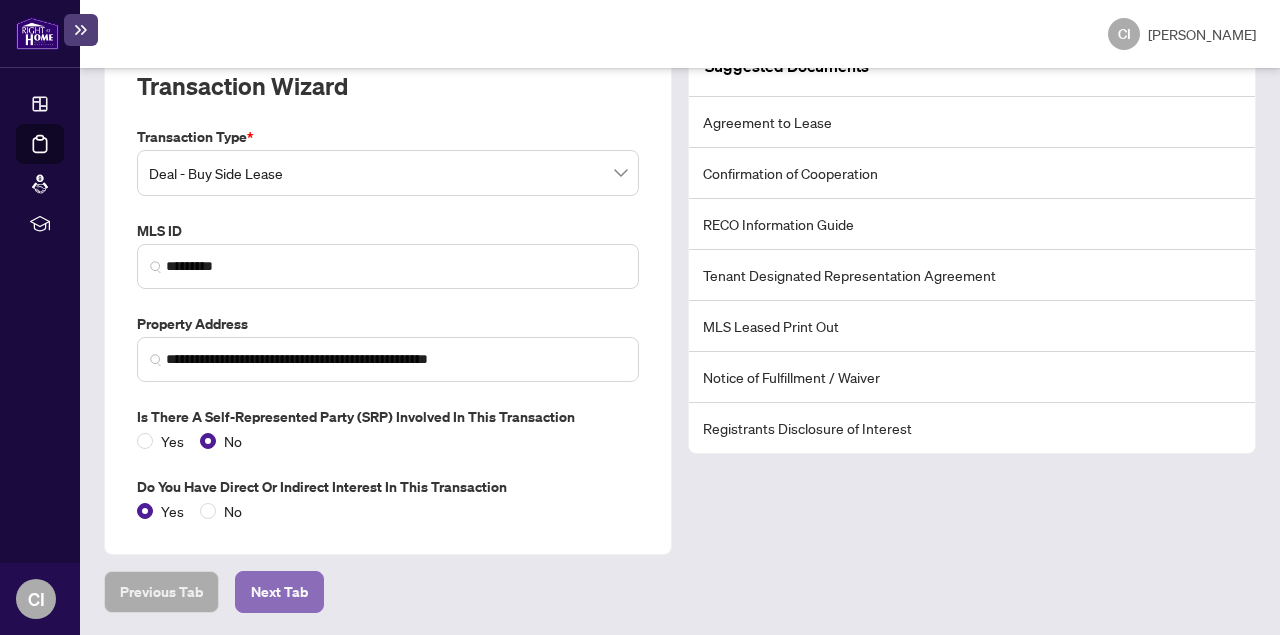 click on "Next Tab" at bounding box center [279, 592] 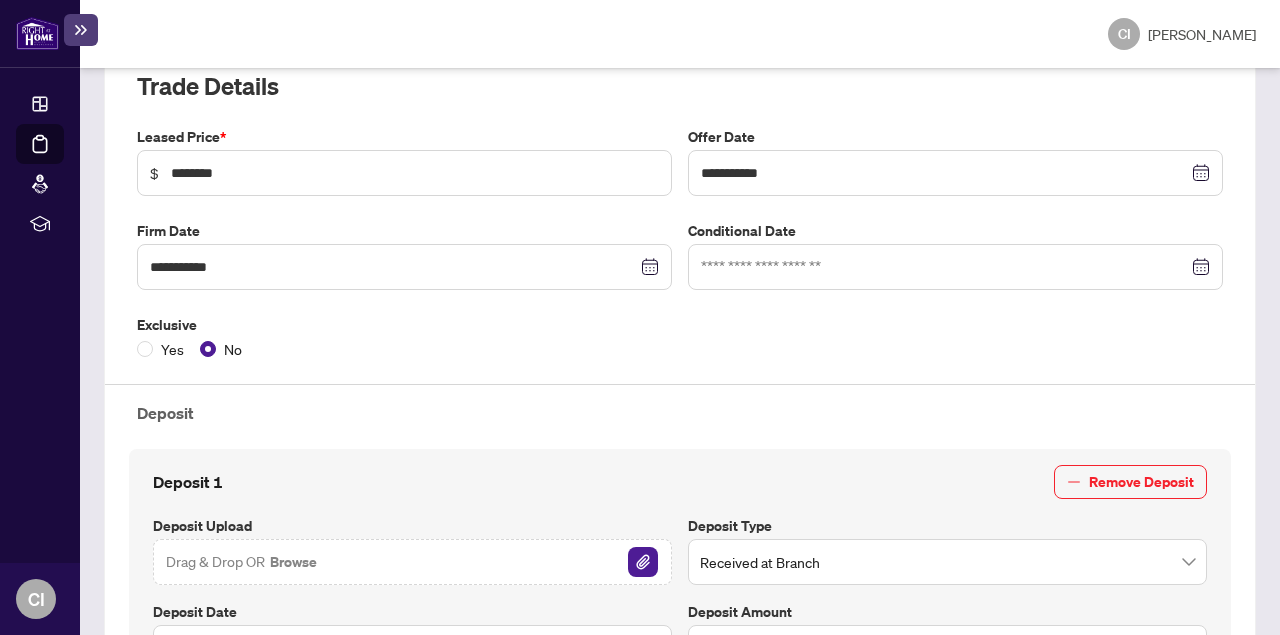 type on "**********" 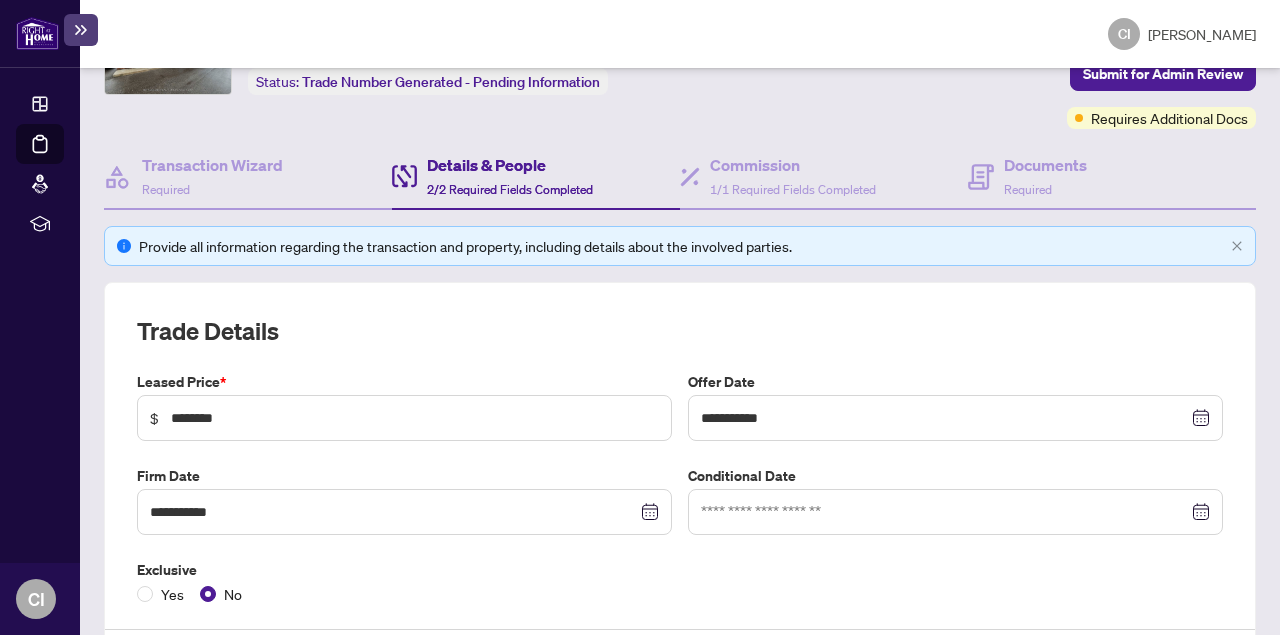 scroll, scrollTop: 41, scrollLeft: 0, axis: vertical 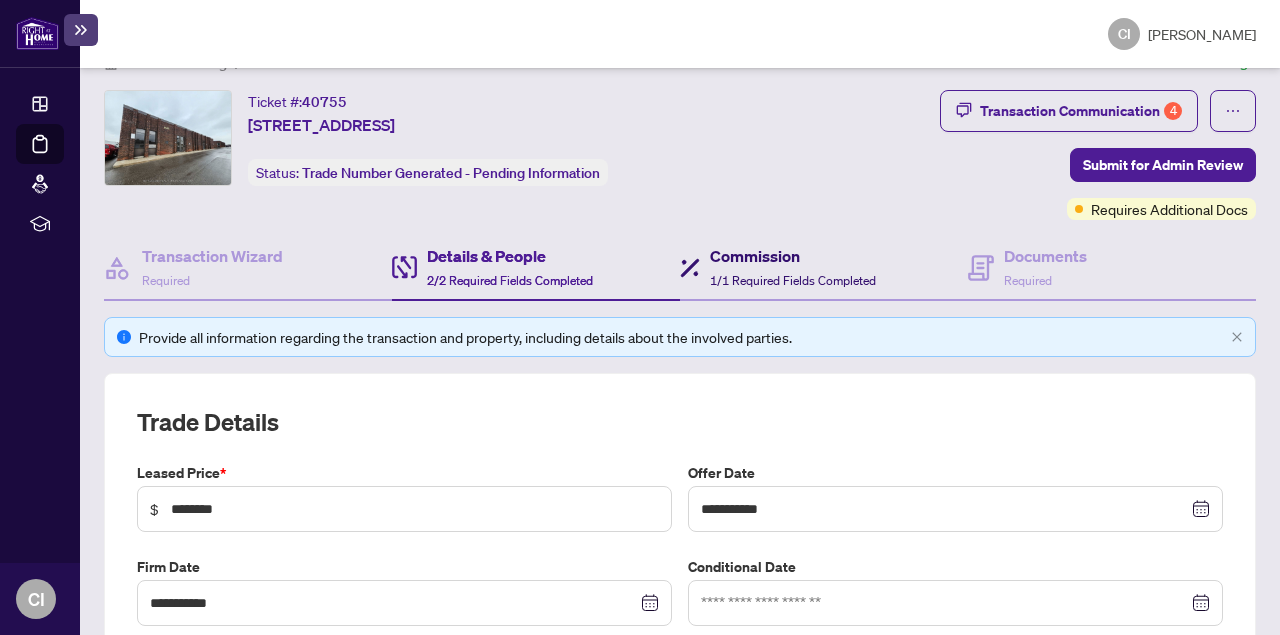 click on "1/1 Required Fields Completed" at bounding box center [793, 280] 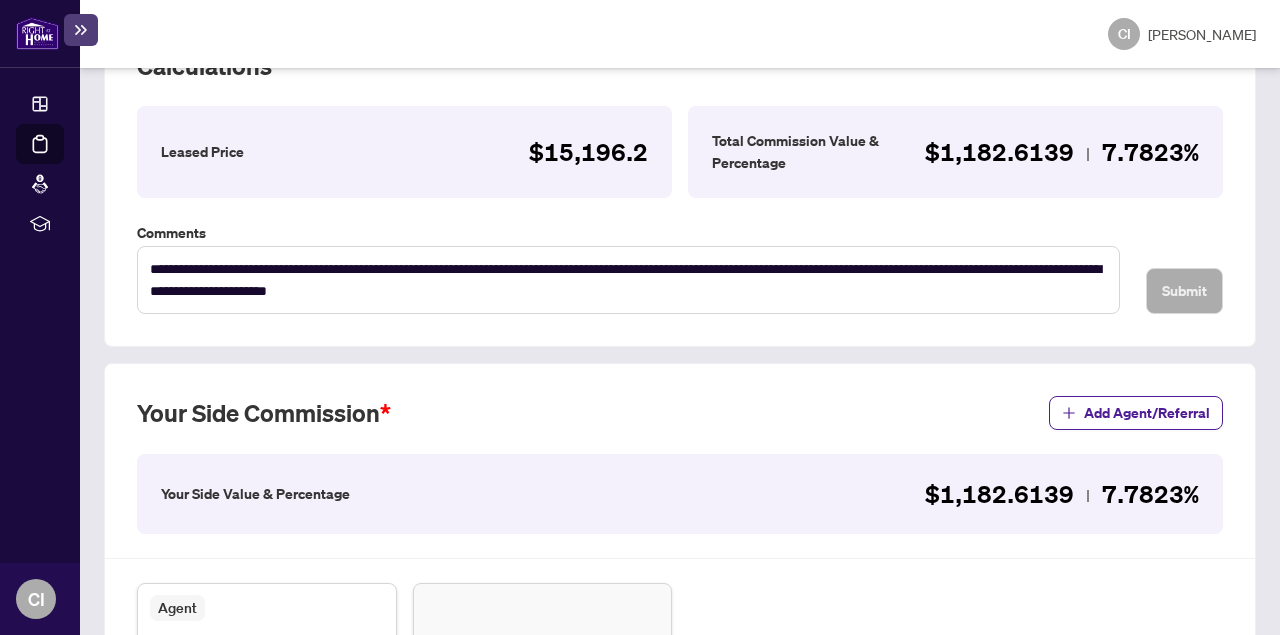 scroll, scrollTop: 0, scrollLeft: 0, axis: both 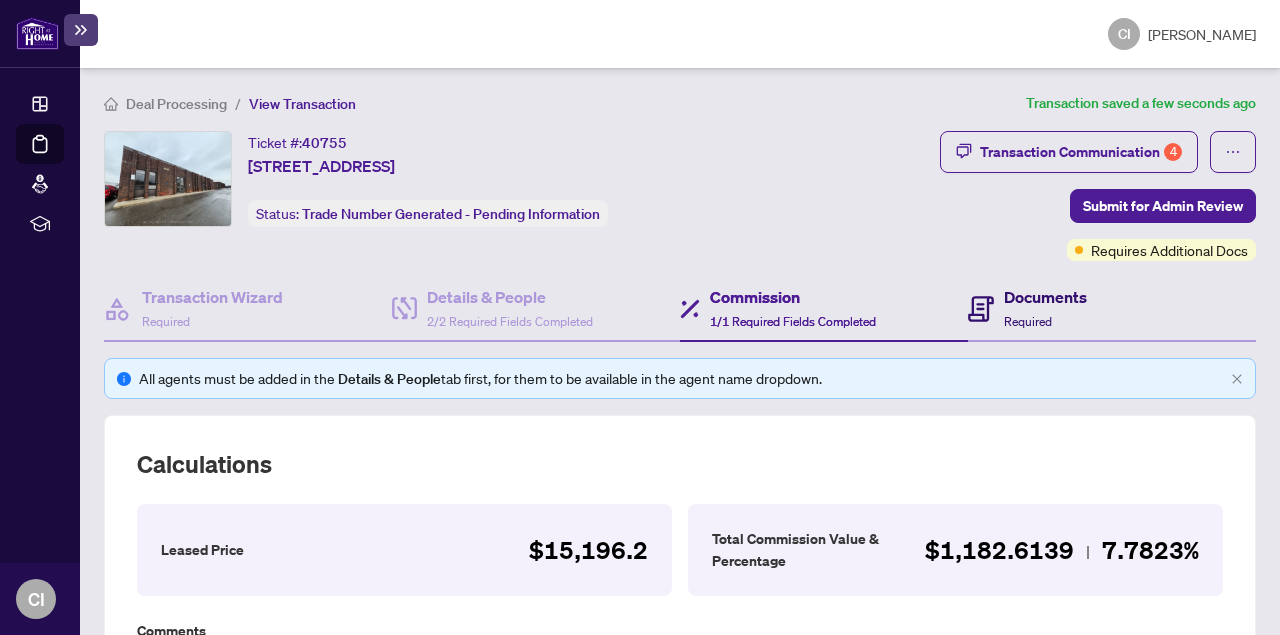 click on "Documents Required" at bounding box center [1045, 308] 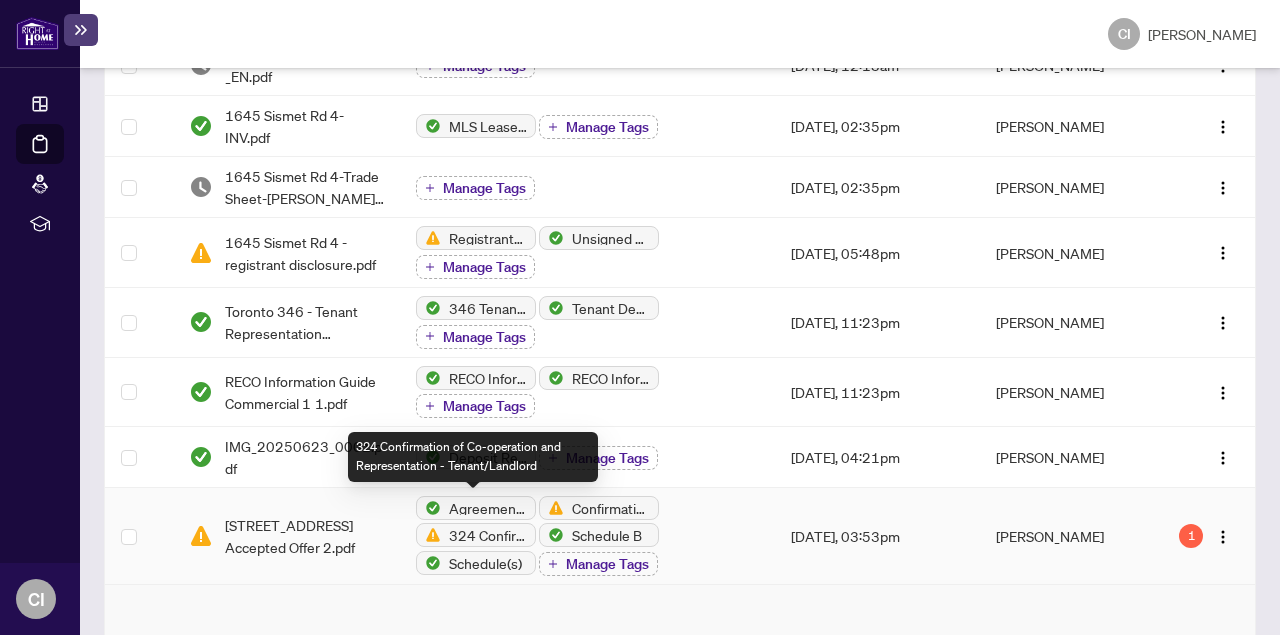 scroll, scrollTop: 459, scrollLeft: 0, axis: vertical 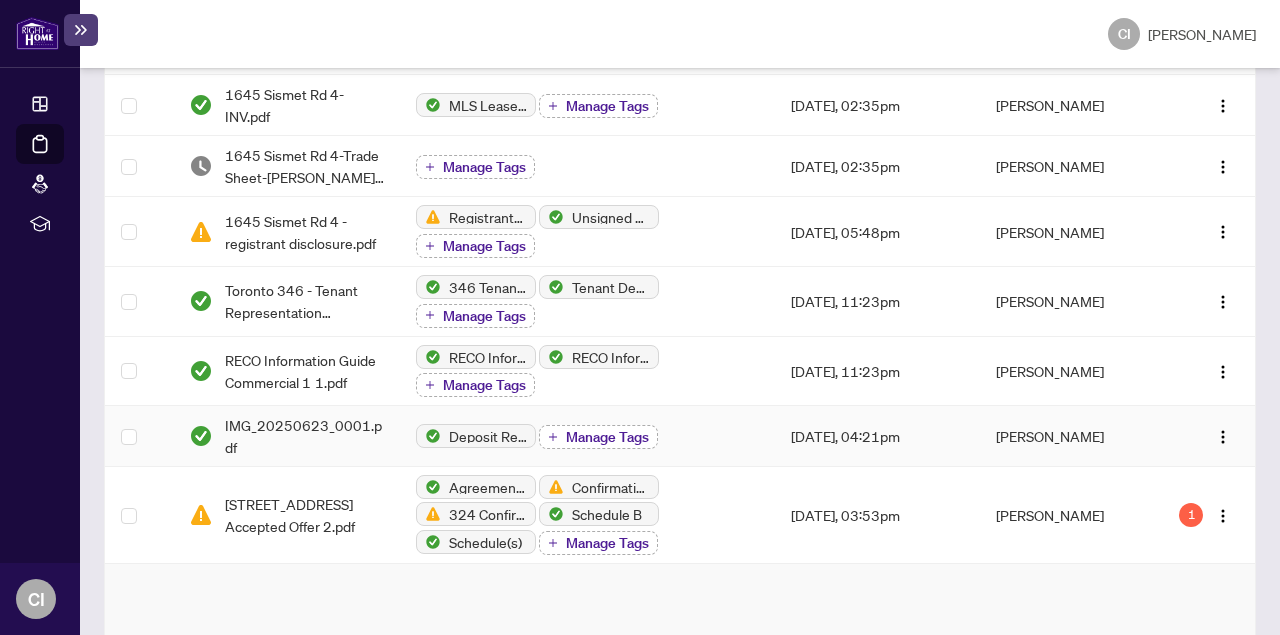 click on "Manage Tags" at bounding box center [607, 437] 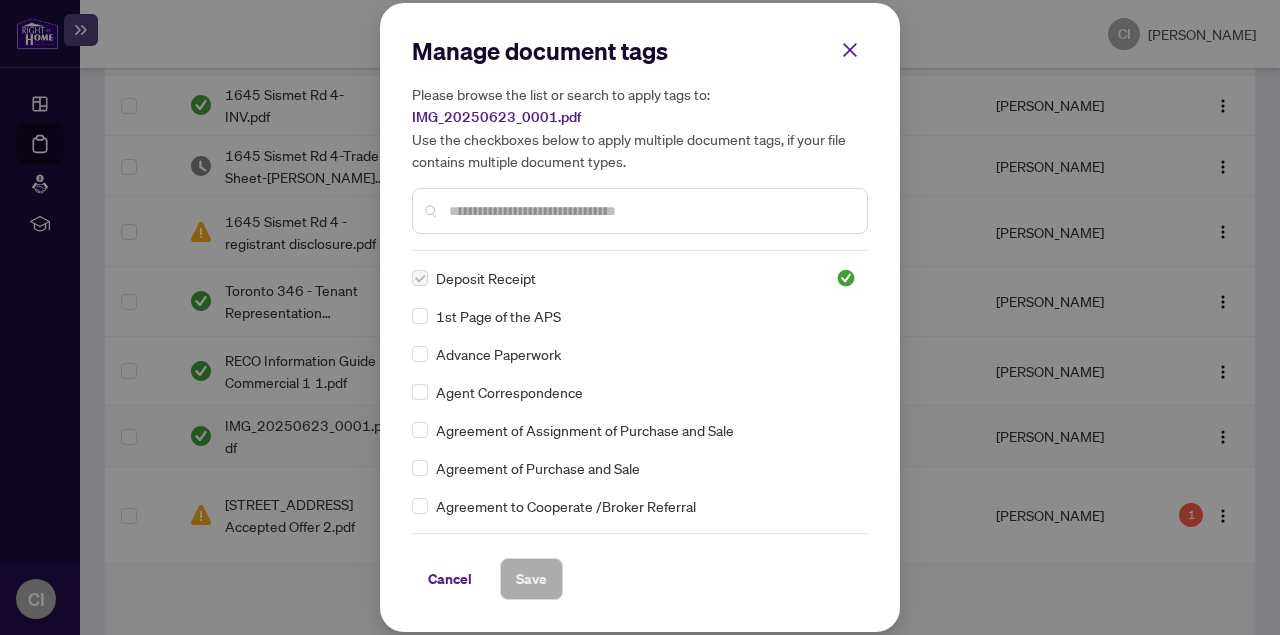 click on "Please browse the list or search to apply tags to:   IMG_20250623_0001.pdf   Use the checkboxes below to apply multiple document tags, if your file contains multiple document types." at bounding box center [640, 127] 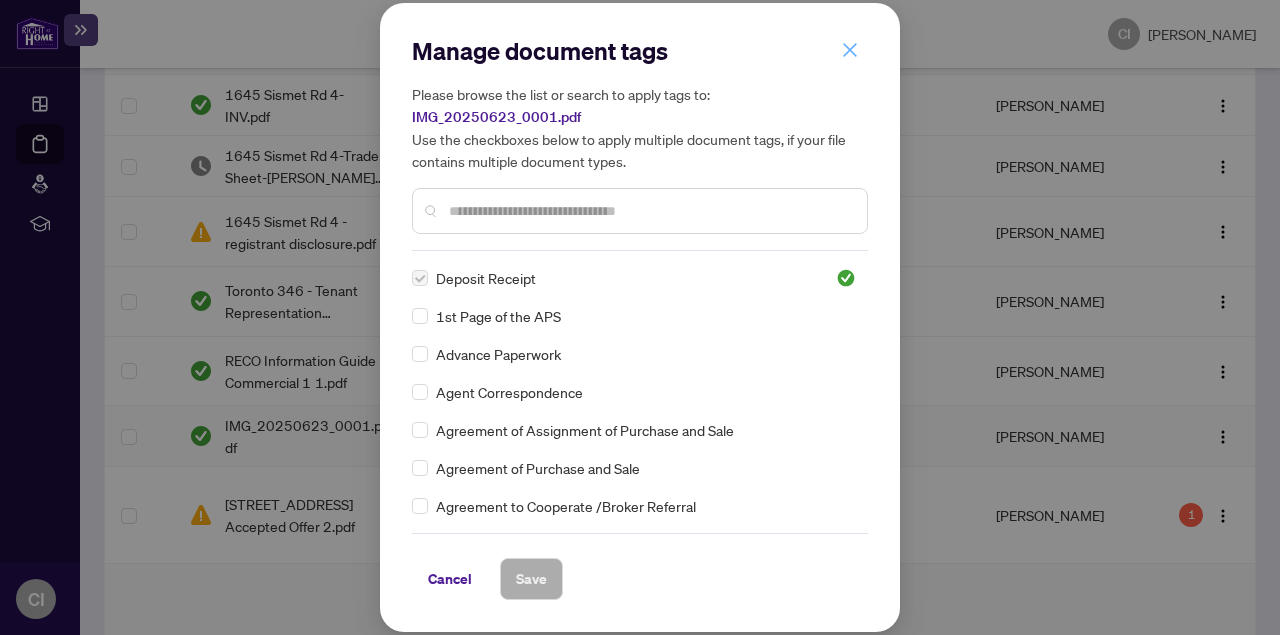 click 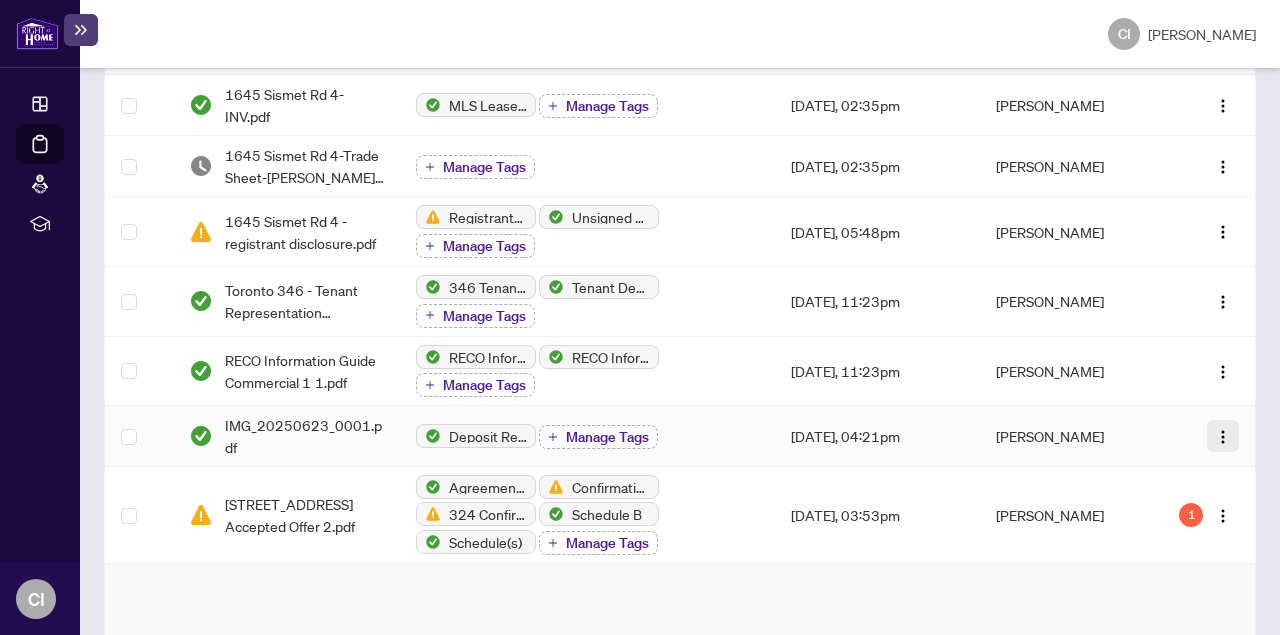 click at bounding box center (1223, 437) 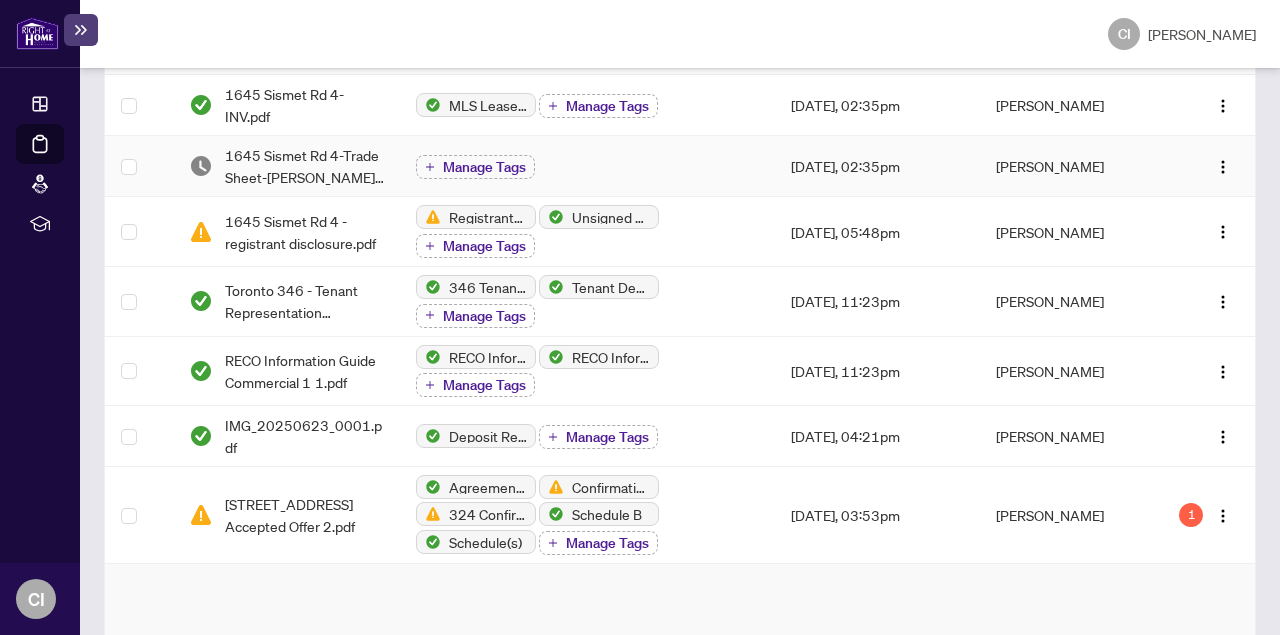 click at bounding box center [1202, 166] 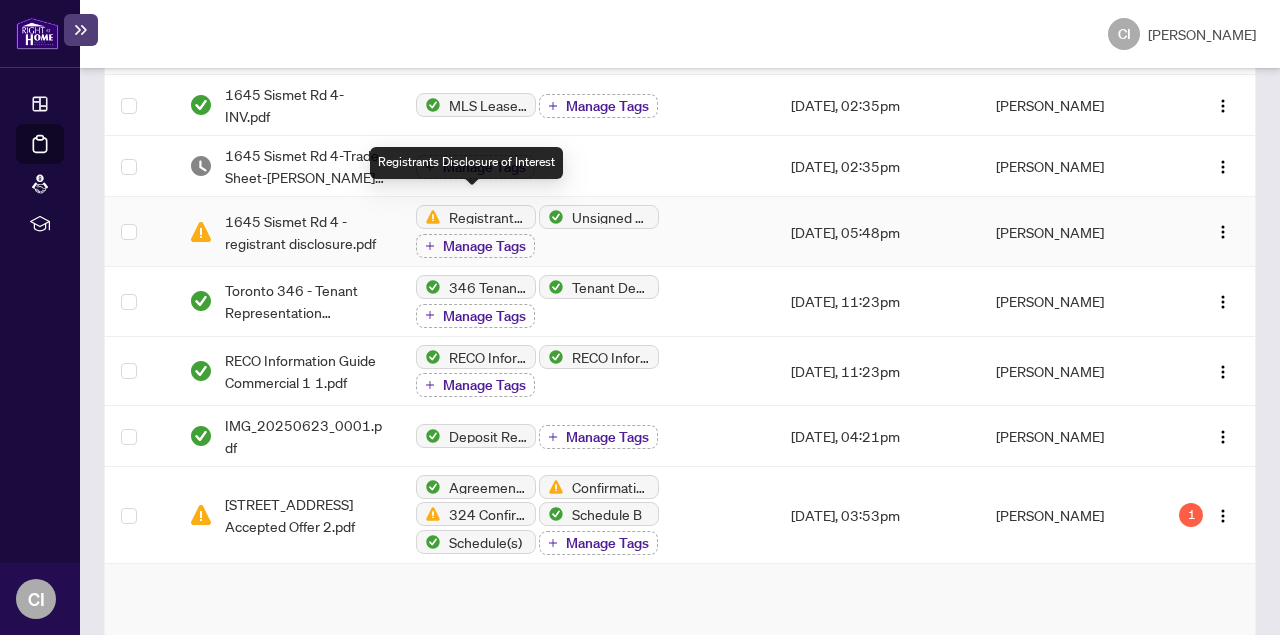 click on "Registrants Disclosure of Interest" at bounding box center (488, 217) 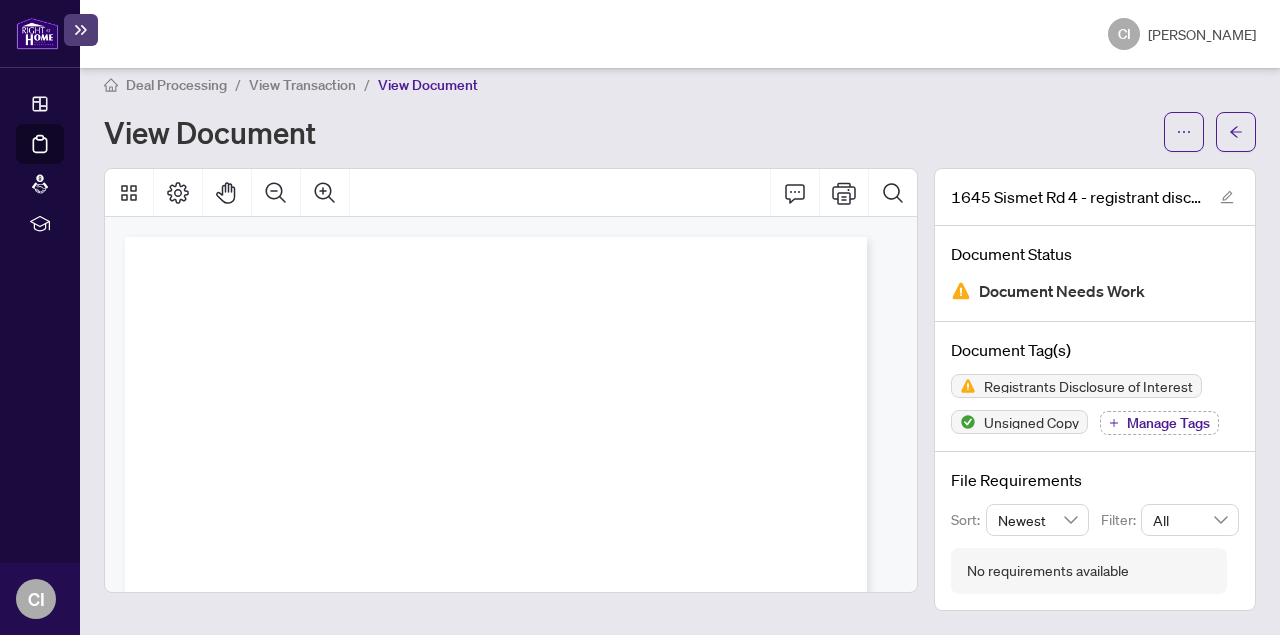 scroll, scrollTop: 17, scrollLeft: 0, axis: vertical 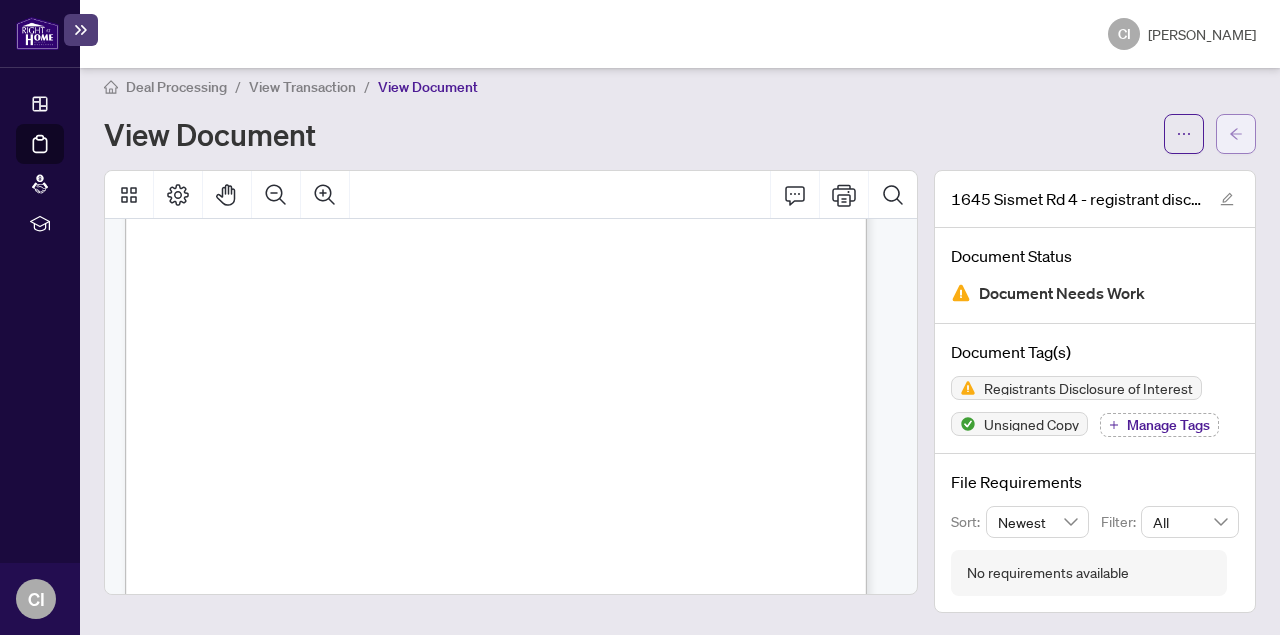 click at bounding box center (1236, 134) 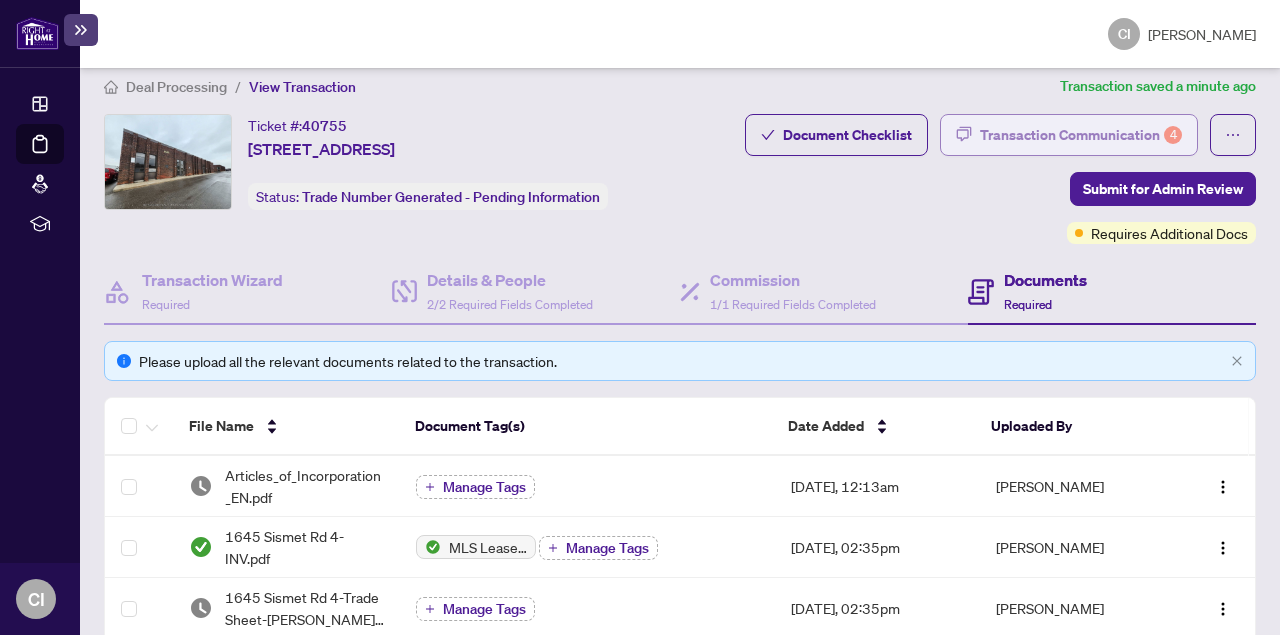 click on "Transaction Communication 4" at bounding box center (1081, 135) 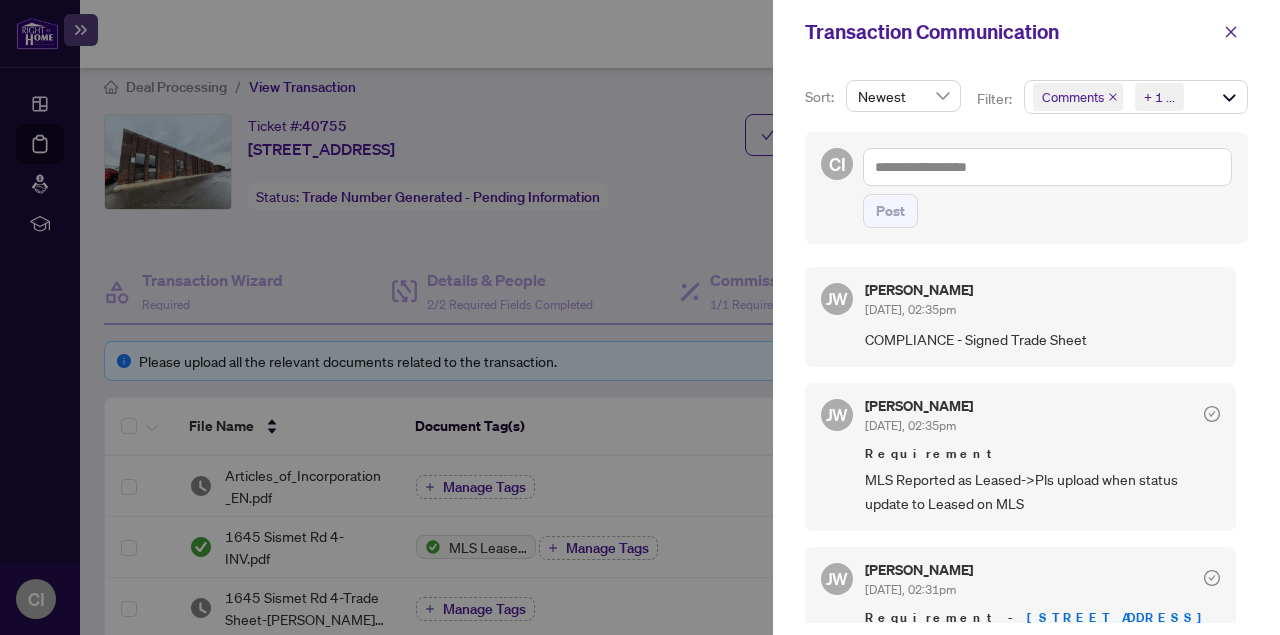 scroll, scrollTop: 0, scrollLeft: 0, axis: both 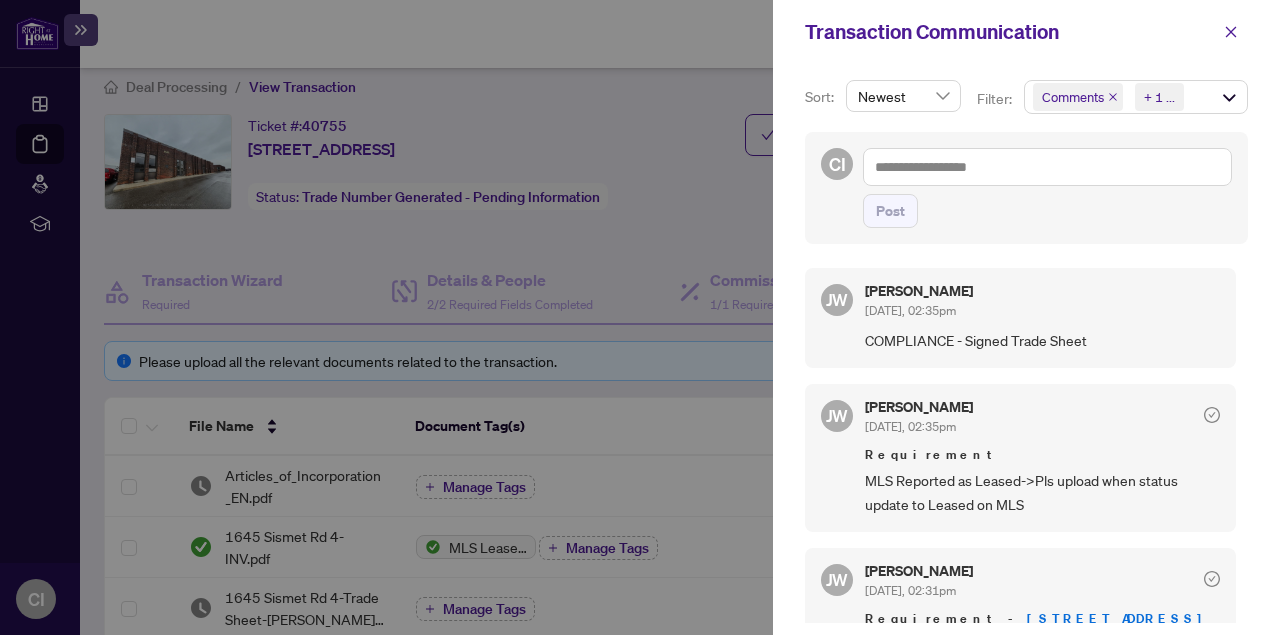 click at bounding box center (640, 317) 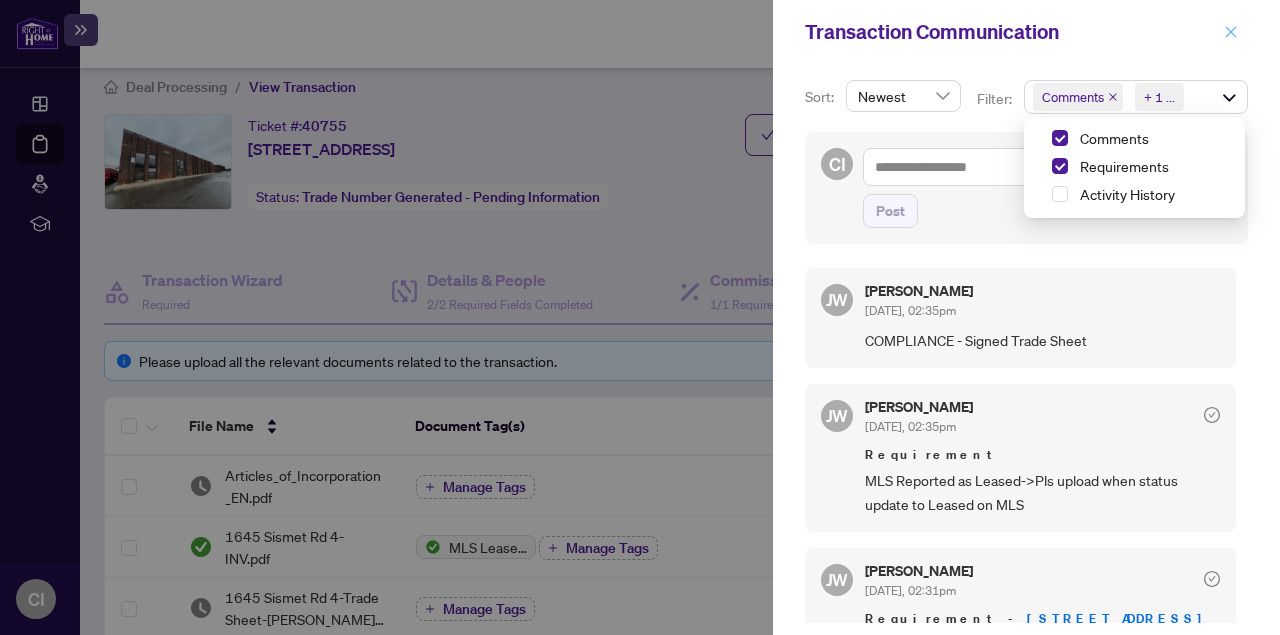 click 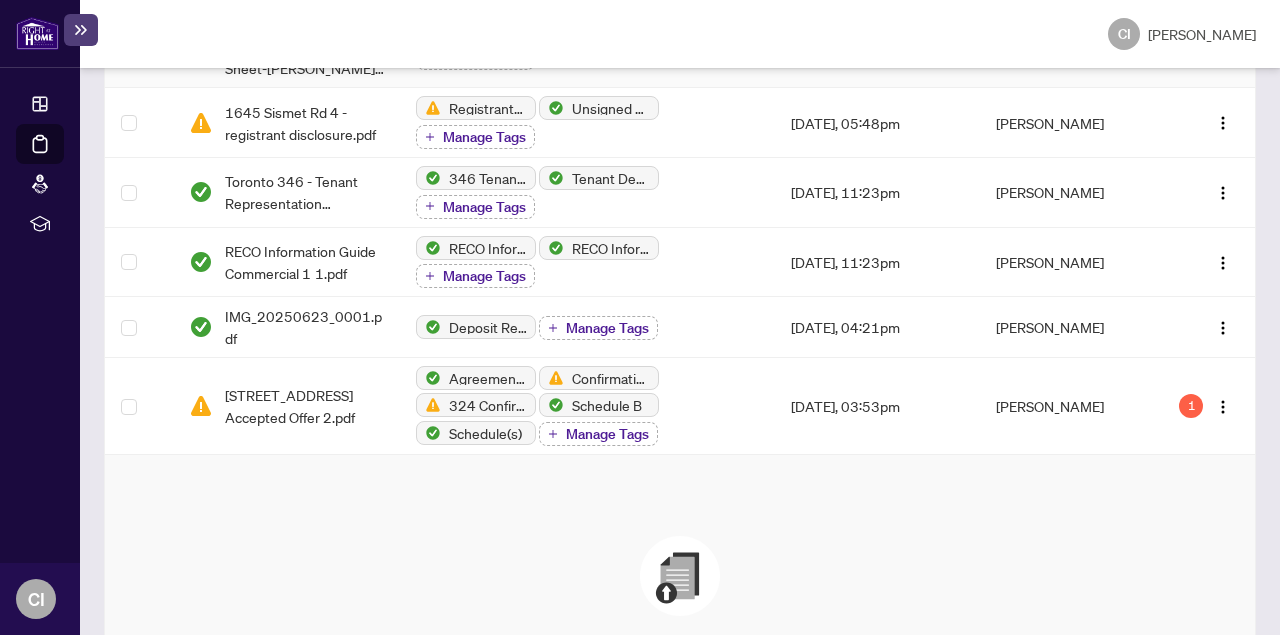 scroll, scrollTop: 720, scrollLeft: 0, axis: vertical 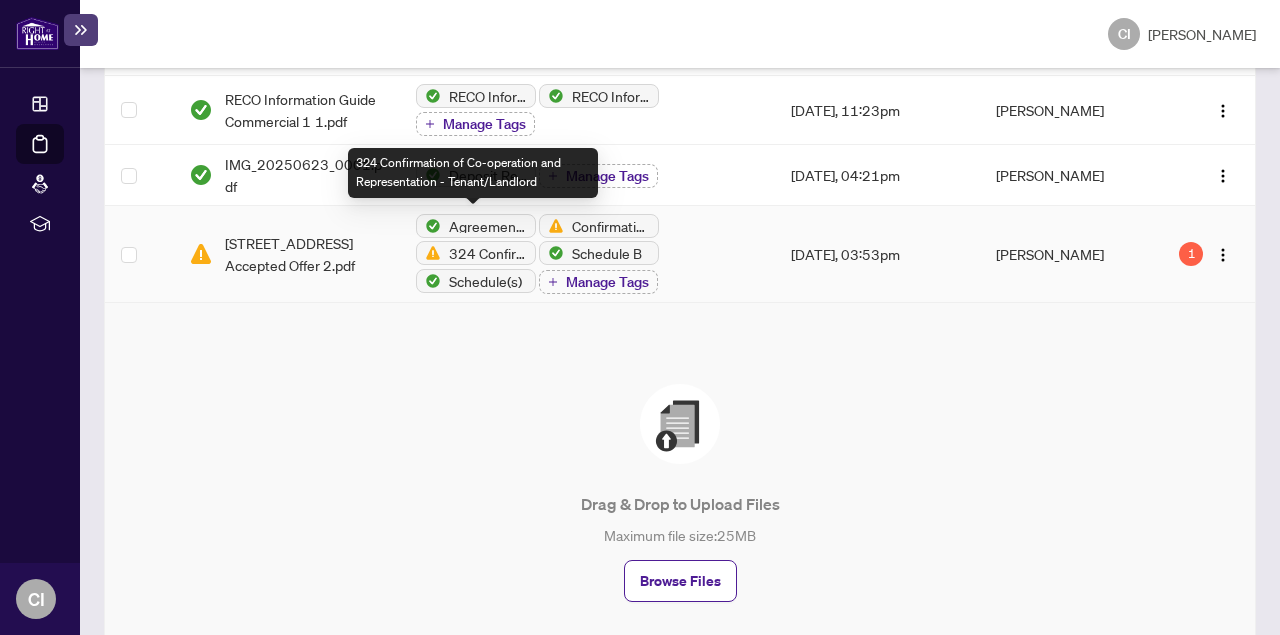 click on "324 Confirmation of Co-operation and Representation - Tenant/Landlord" at bounding box center (488, 253) 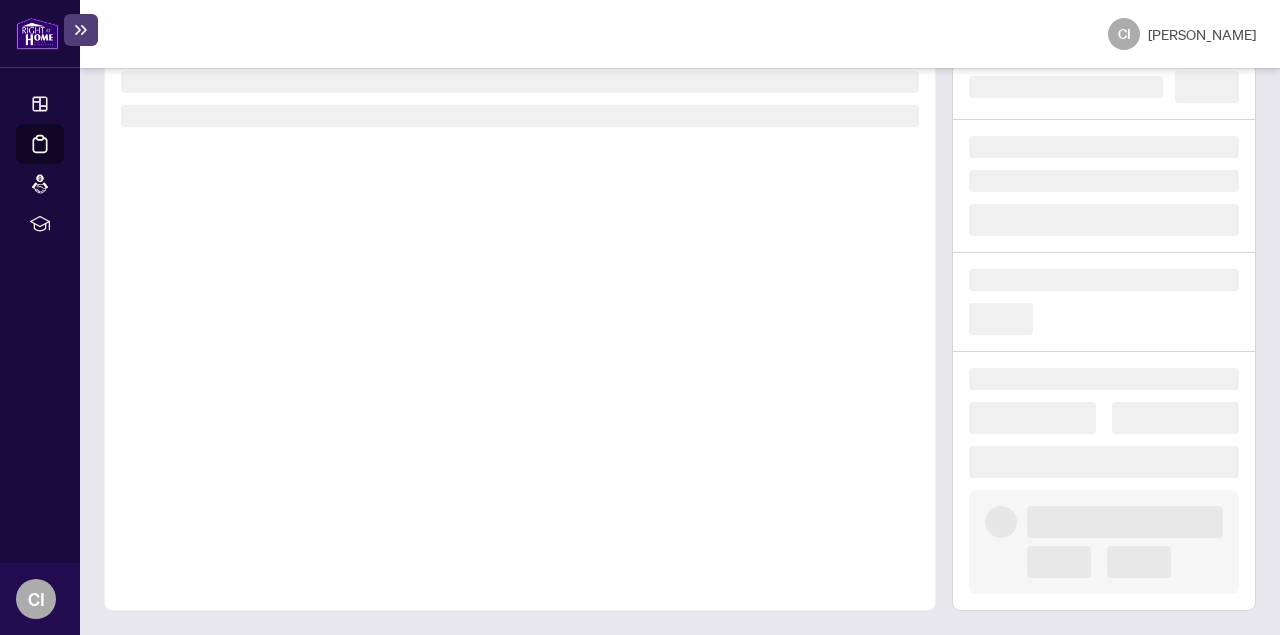 scroll, scrollTop: 114, scrollLeft: 0, axis: vertical 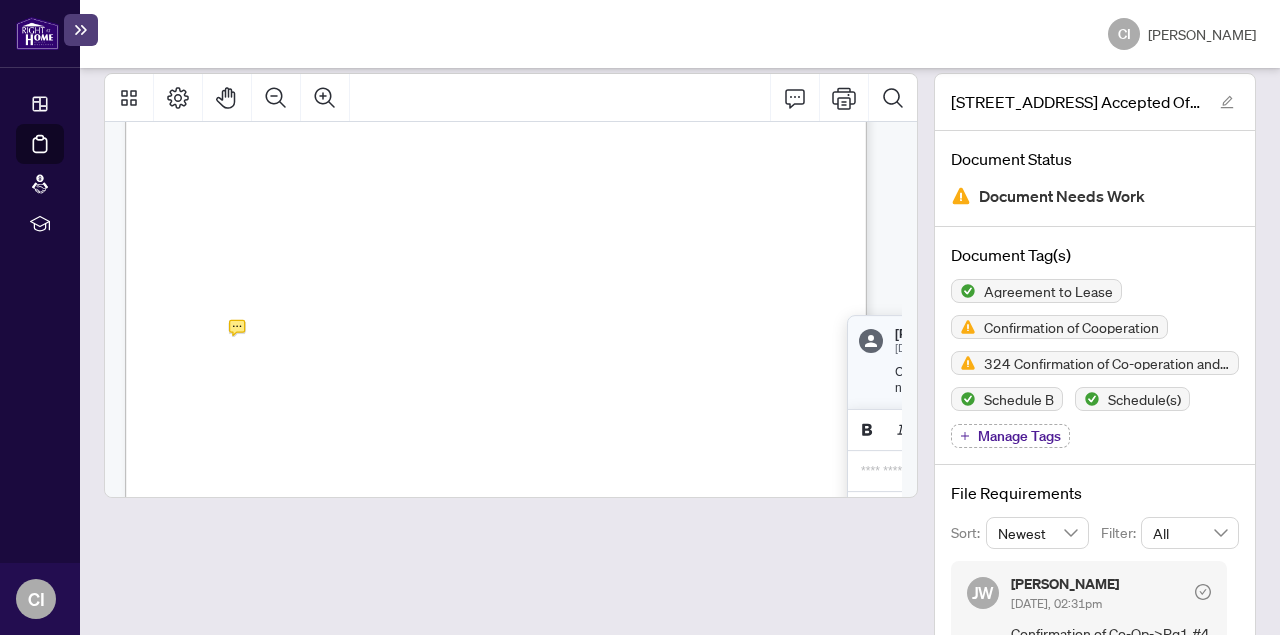 drag, startPoint x: 867, startPoint y: 400, endPoint x: 731, endPoint y: 363, distance: 140.94325 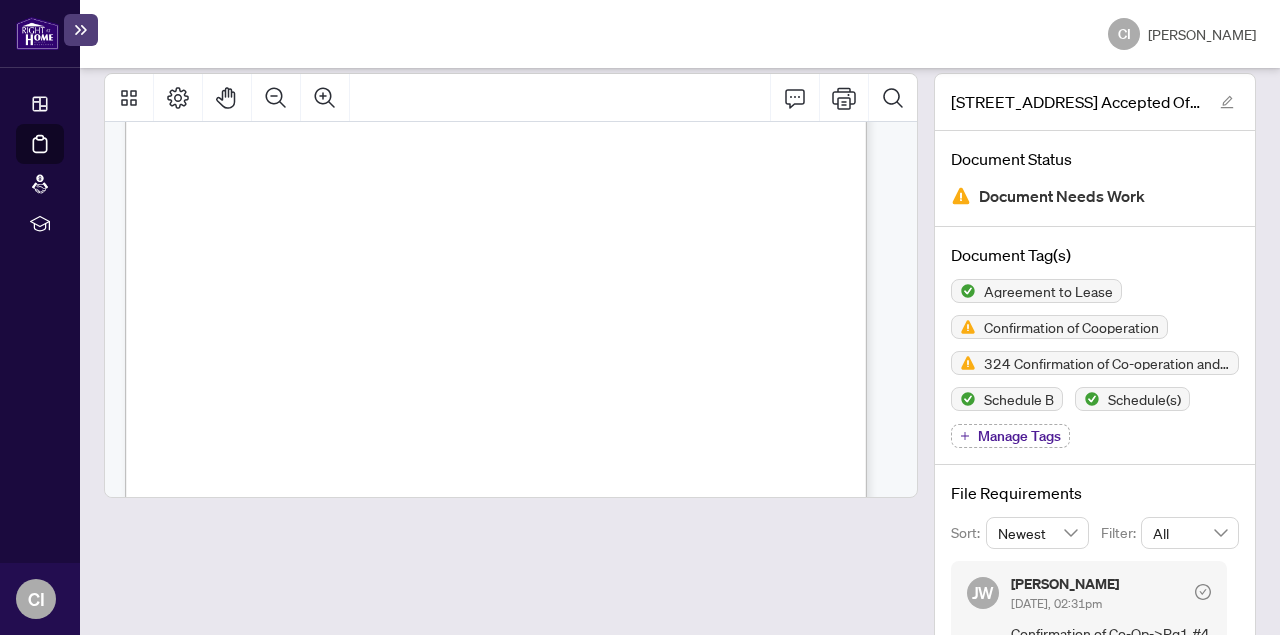 scroll, scrollTop: 8516, scrollLeft: 0, axis: vertical 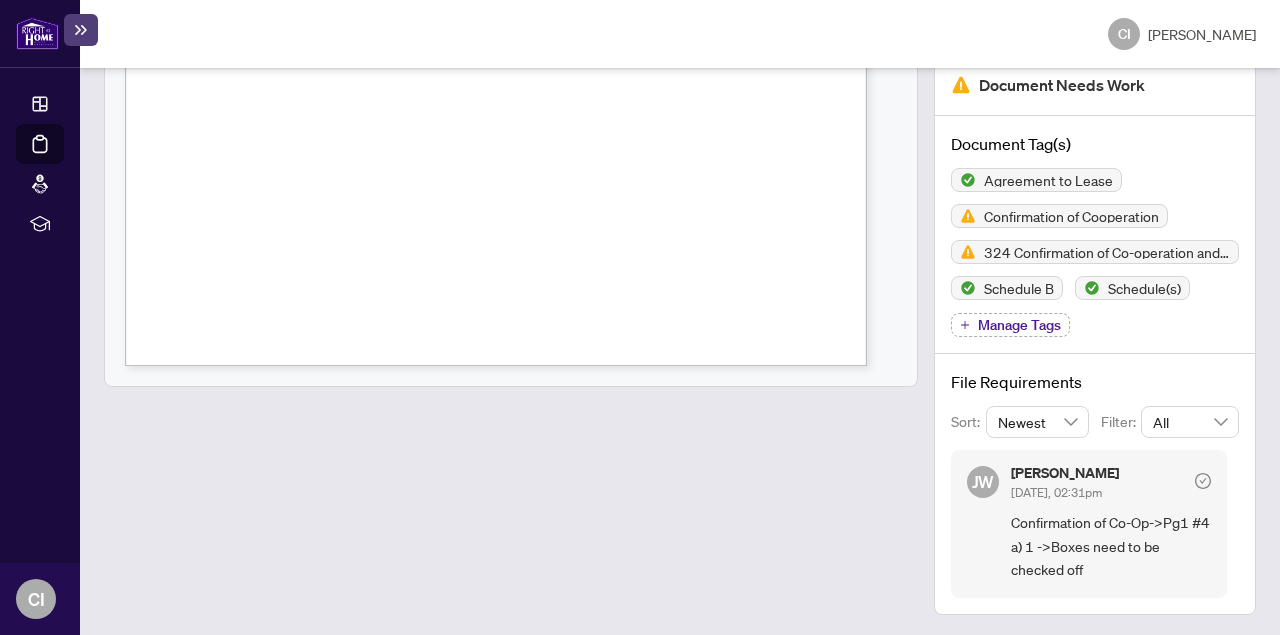 click at bounding box center [511, 288] 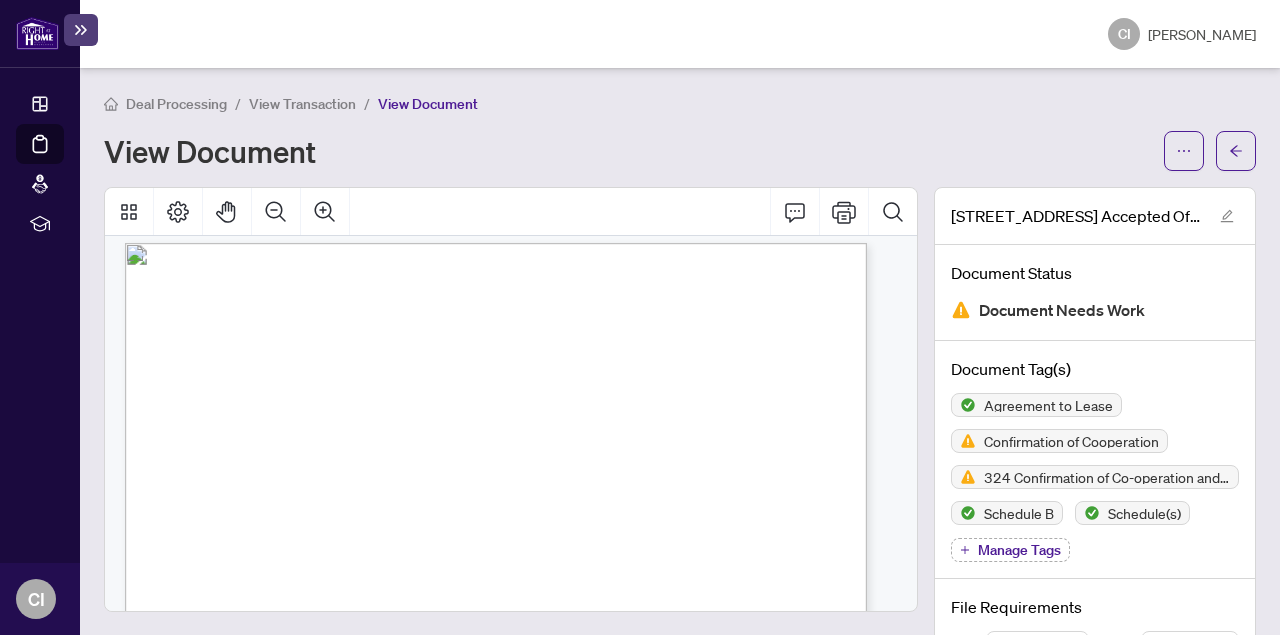 scroll, scrollTop: 7685, scrollLeft: 0, axis: vertical 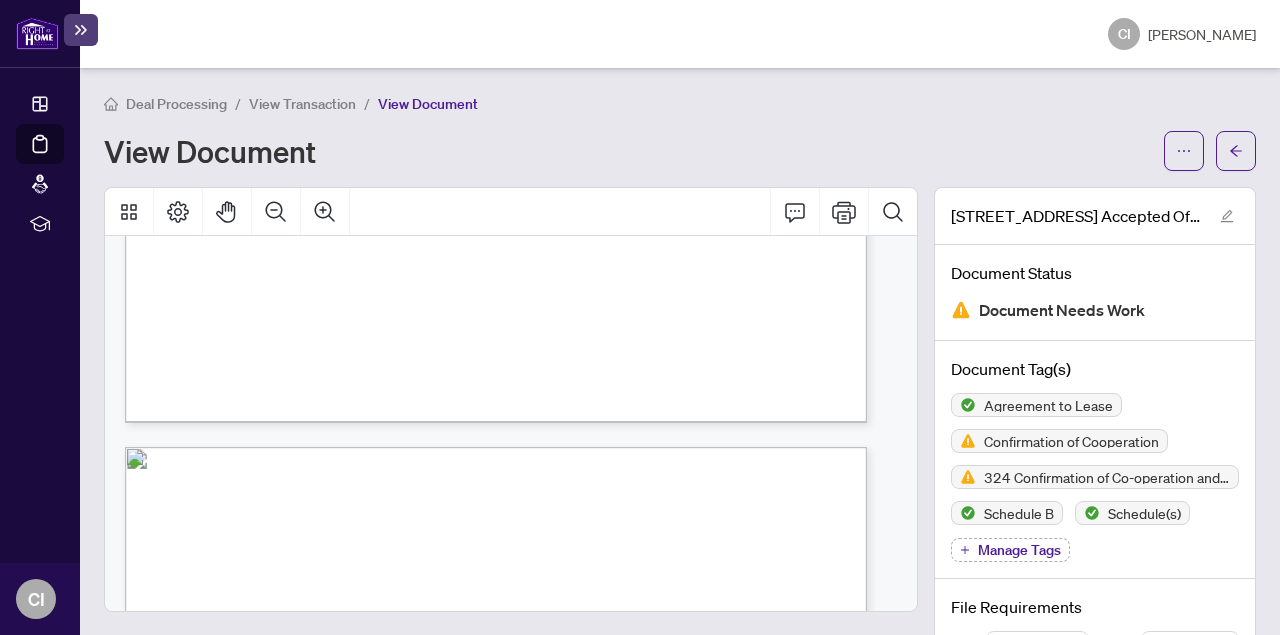 click 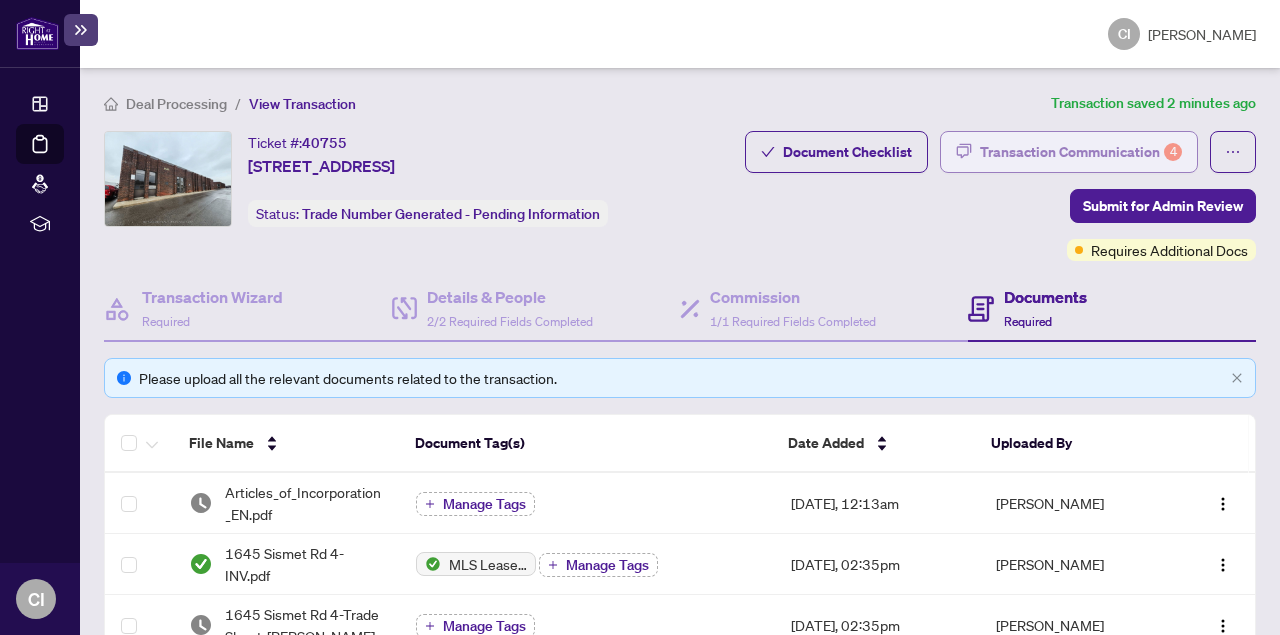 click on "Transaction Communication 4" at bounding box center [1081, 152] 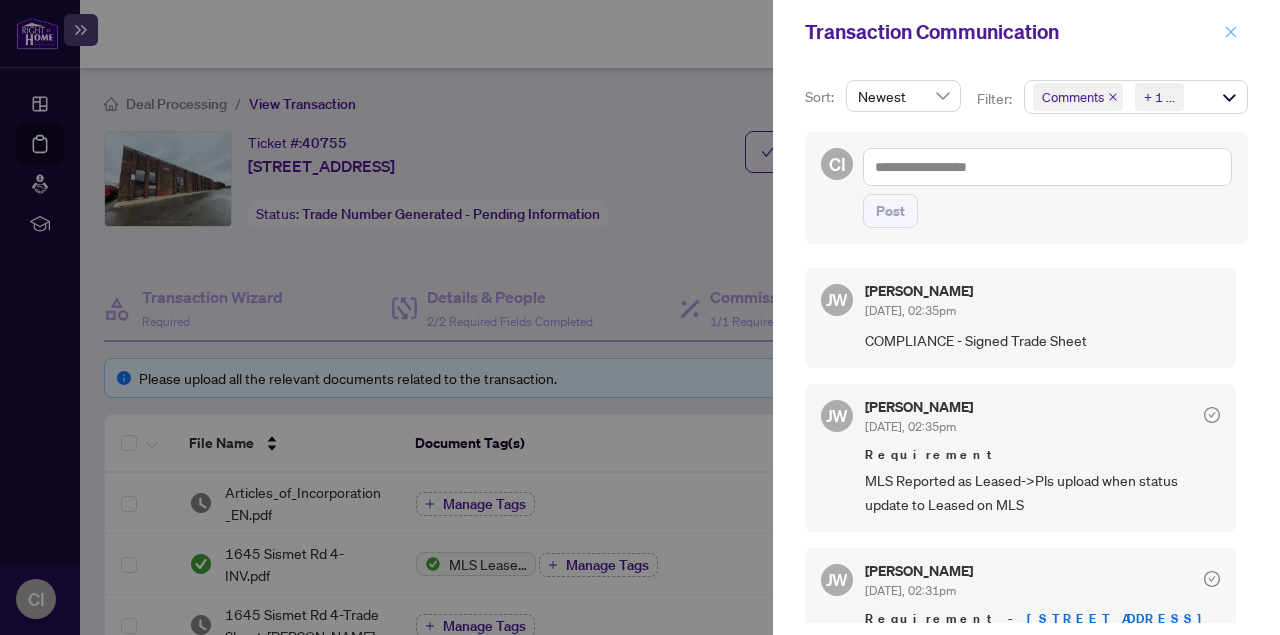 click at bounding box center [1231, 32] 